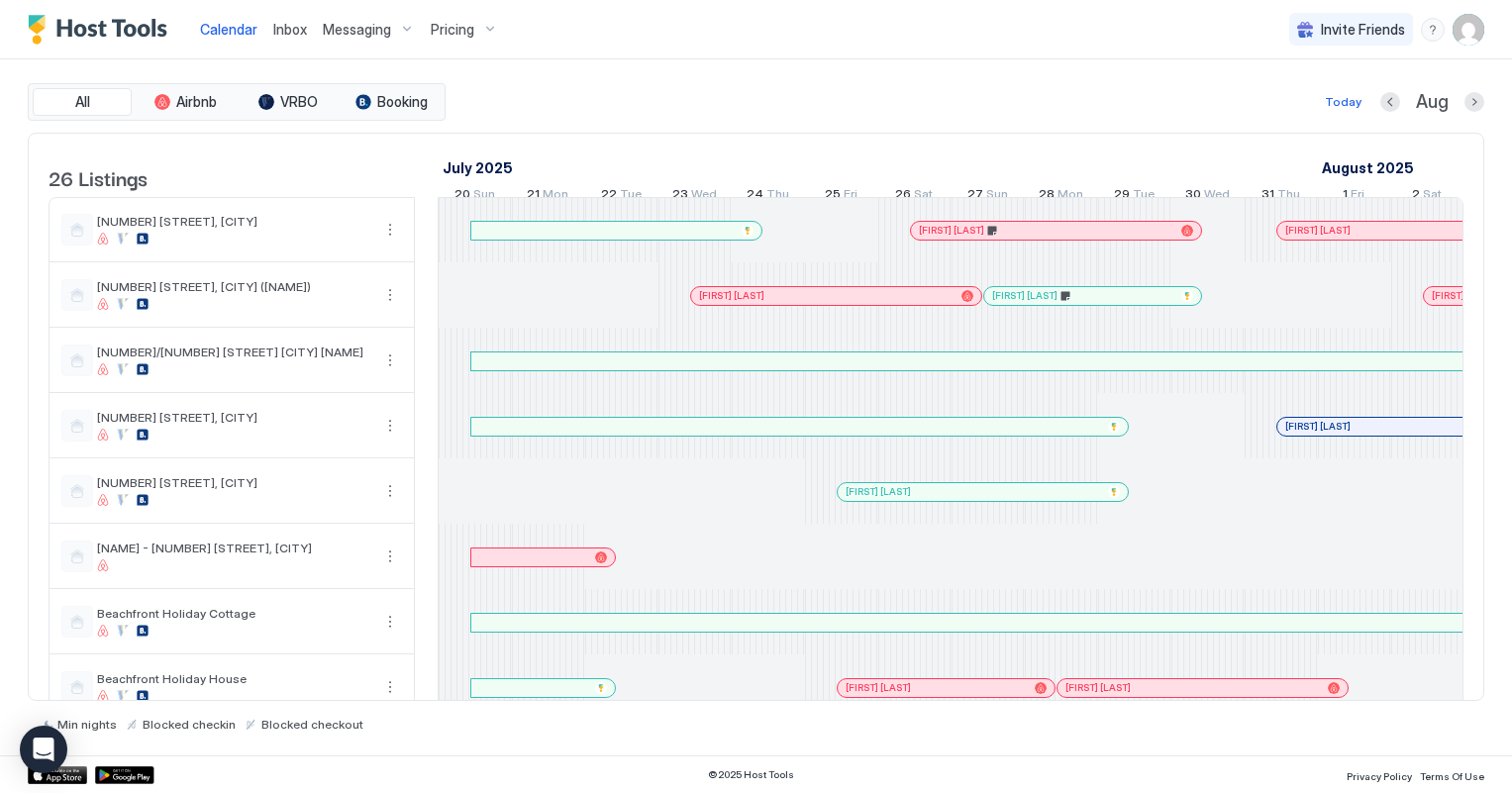 scroll, scrollTop: 0, scrollLeft: 0, axis: both 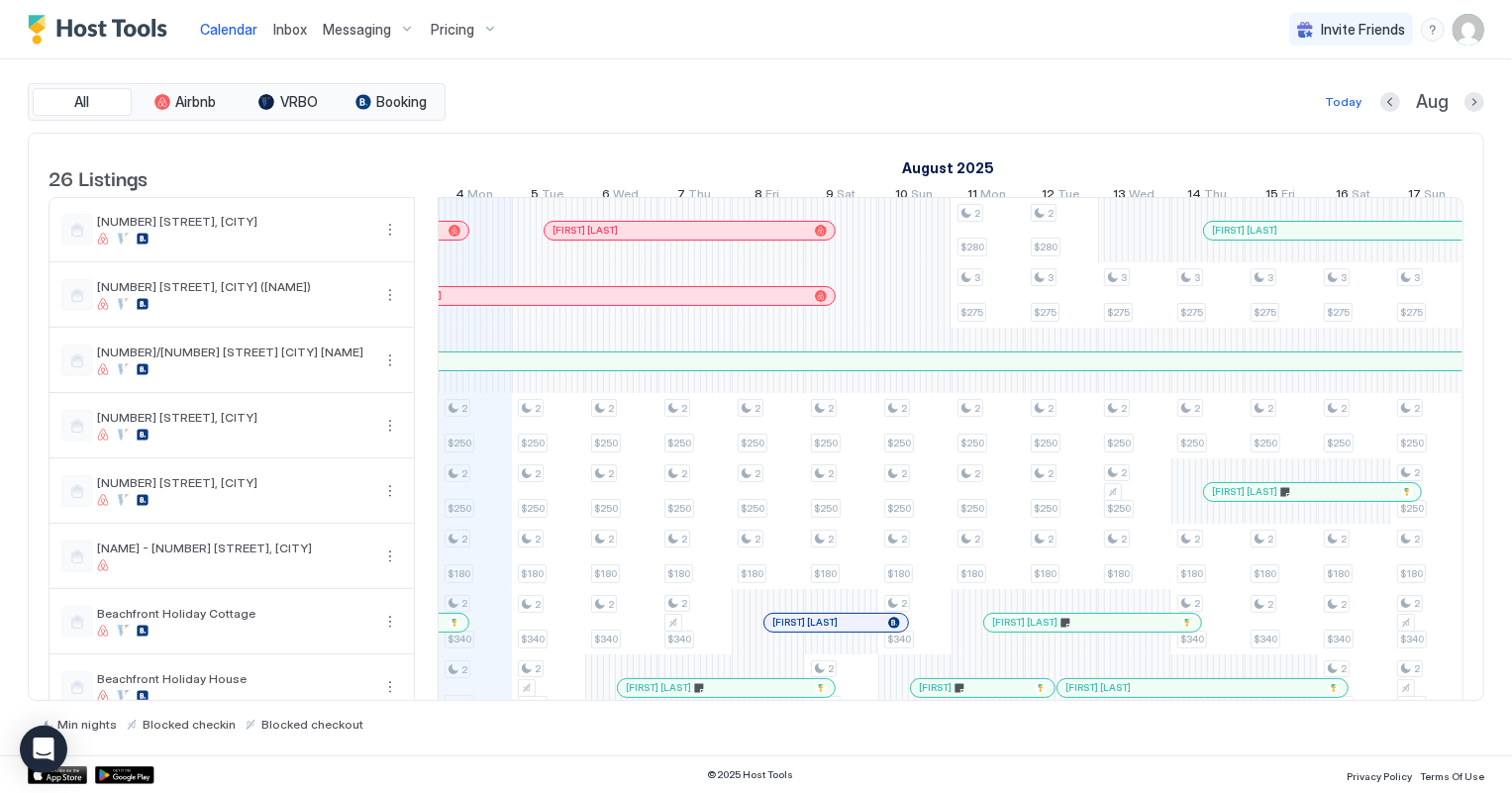 click on "Inbox" at bounding box center (290, 29) 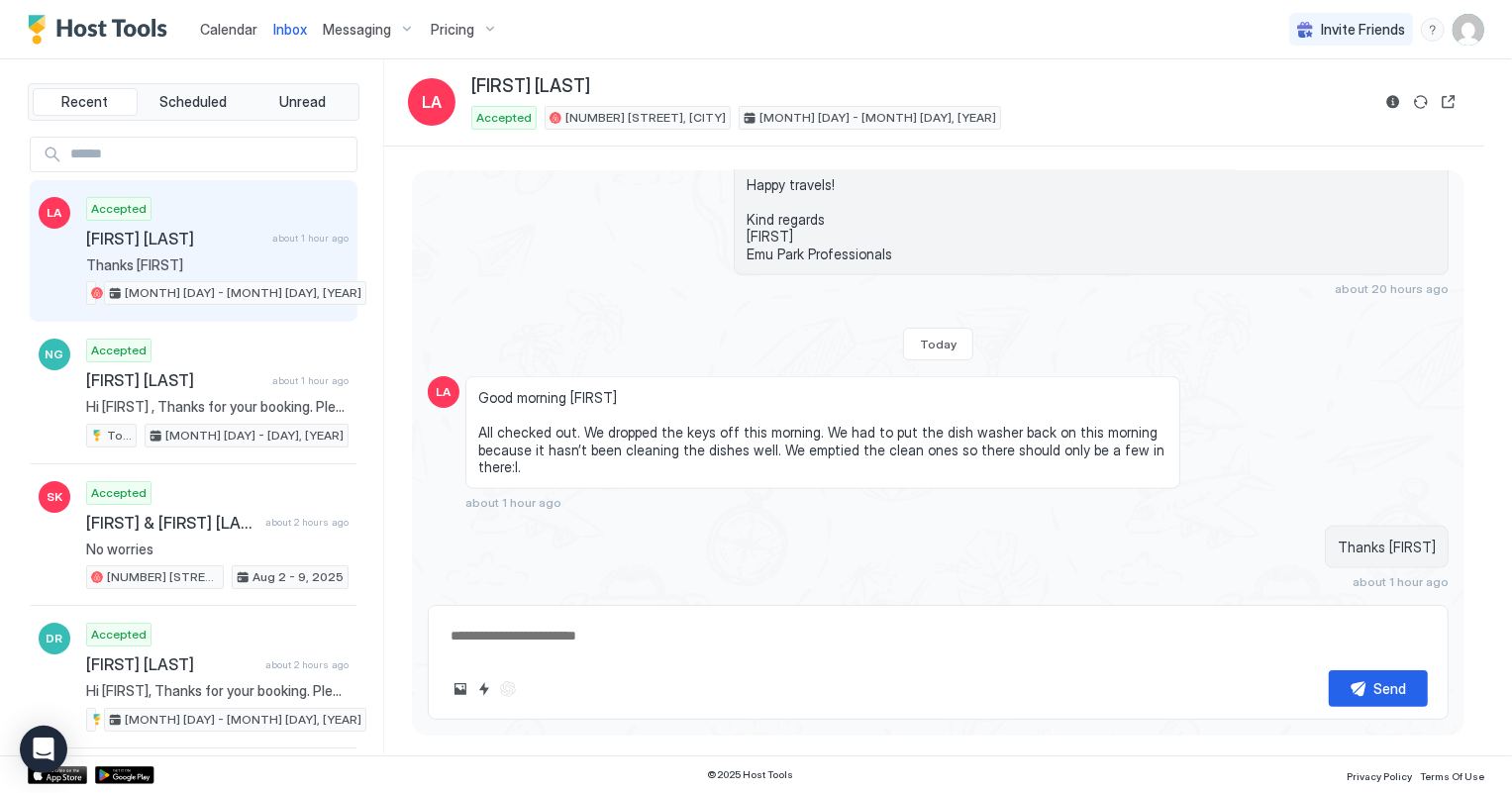 scroll, scrollTop: 1540, scrollLeft: 0, axis: vertical 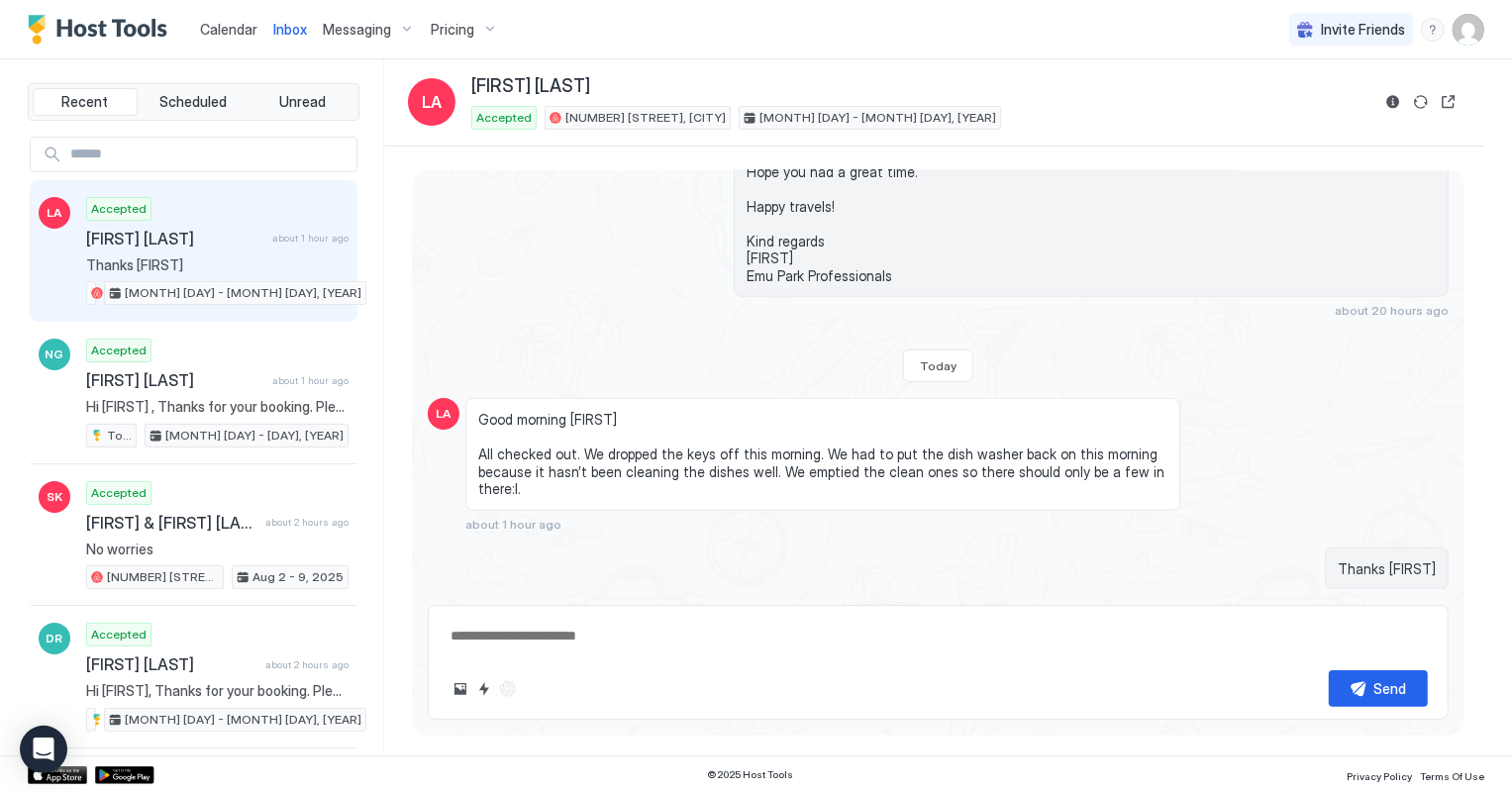 click on "Calendar" at bounding box center [229, 29] 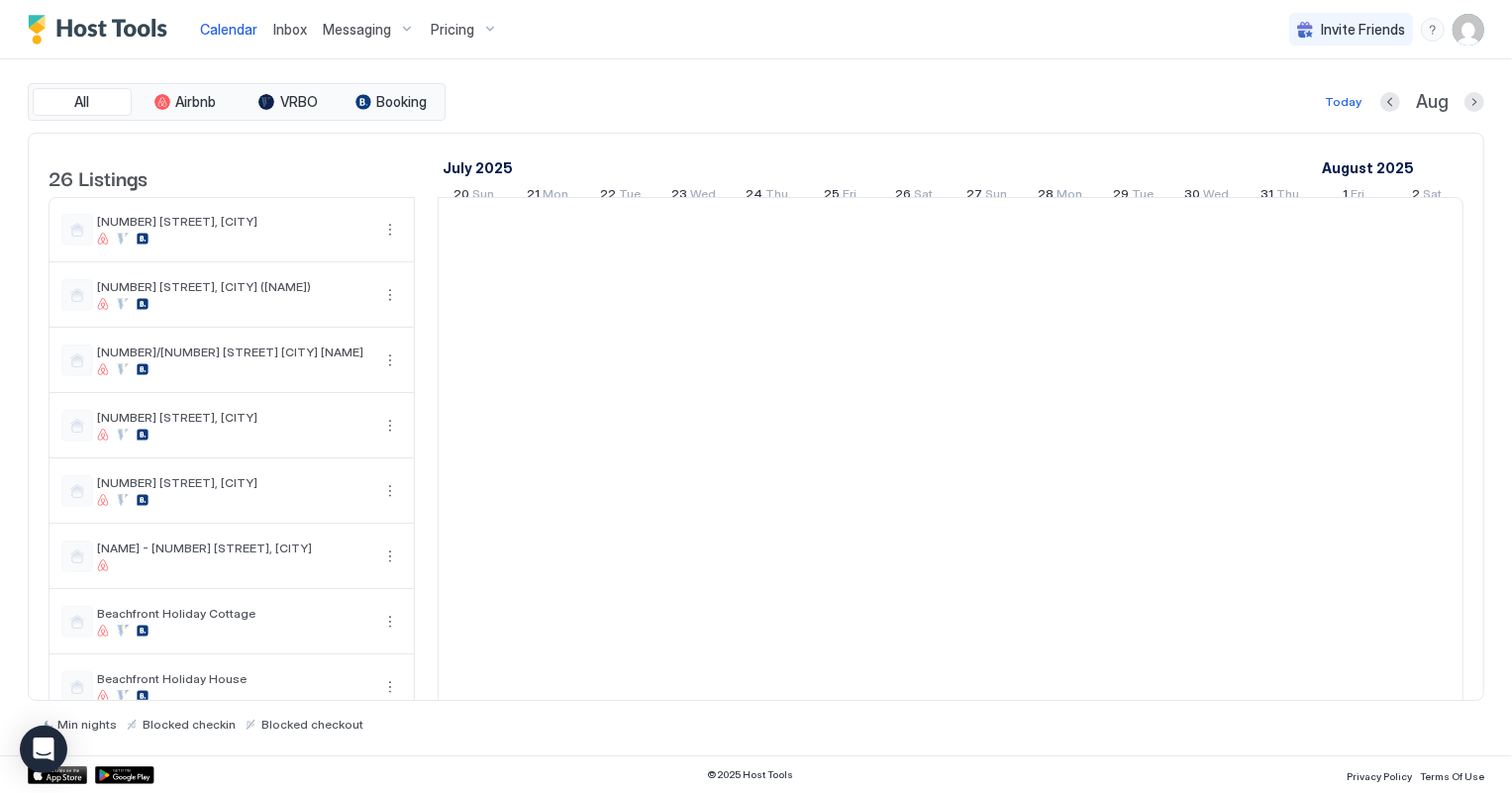 scroll, scrollTop: 0, scrollLeft: 1099, axis: horizontal 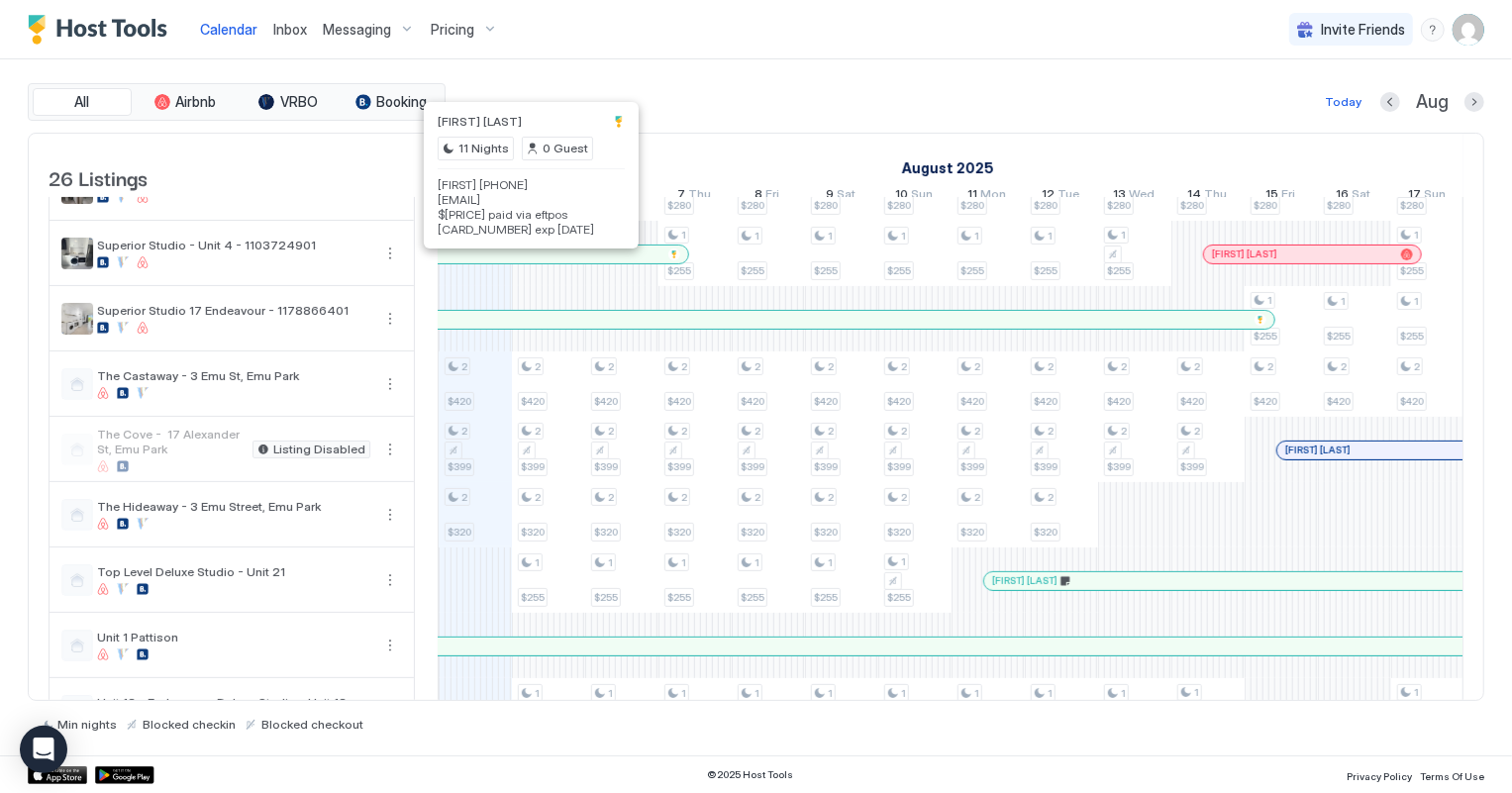 click at bounding box center [528, 254] 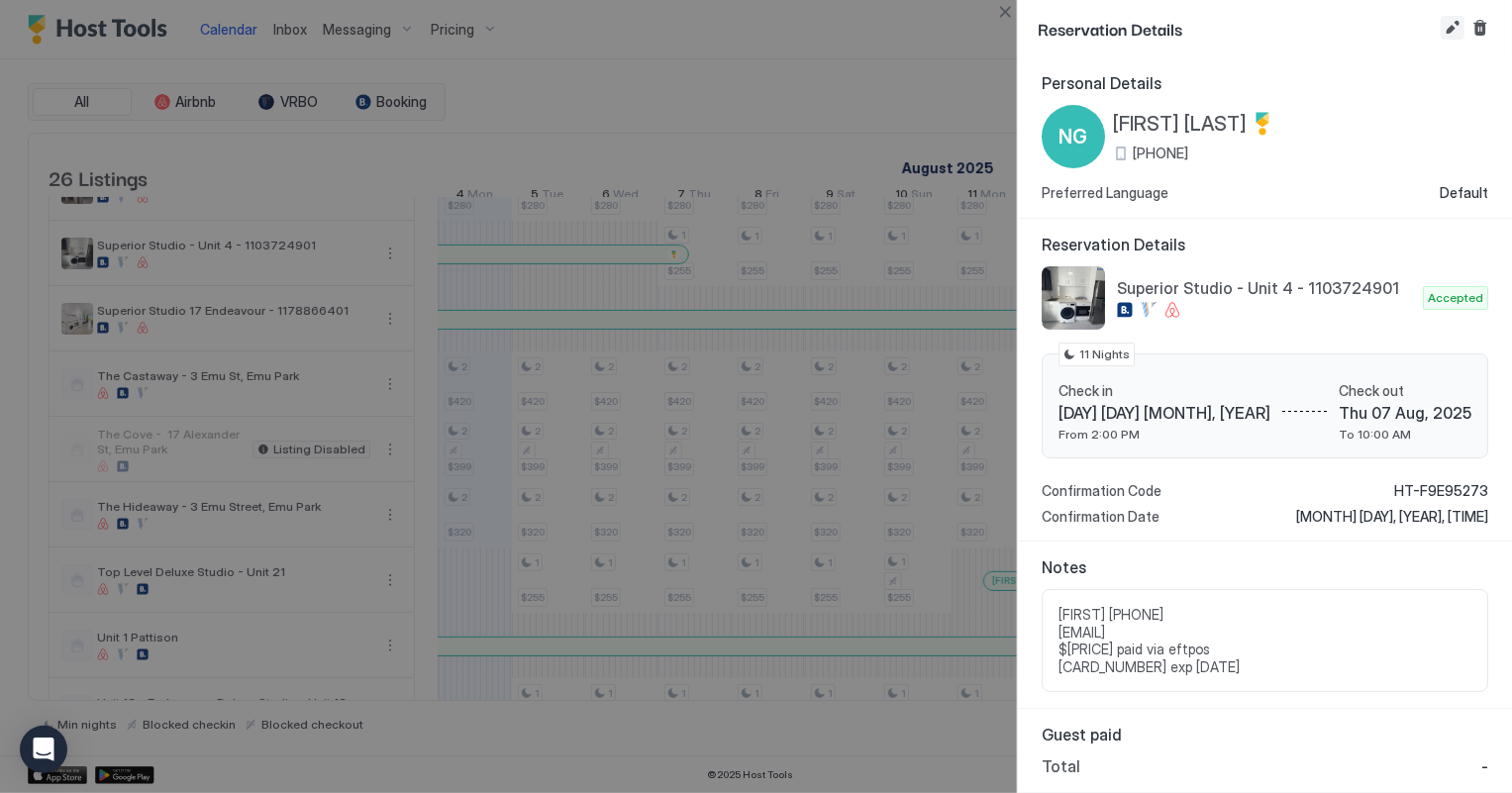 click at bounding box center [1453, 28] 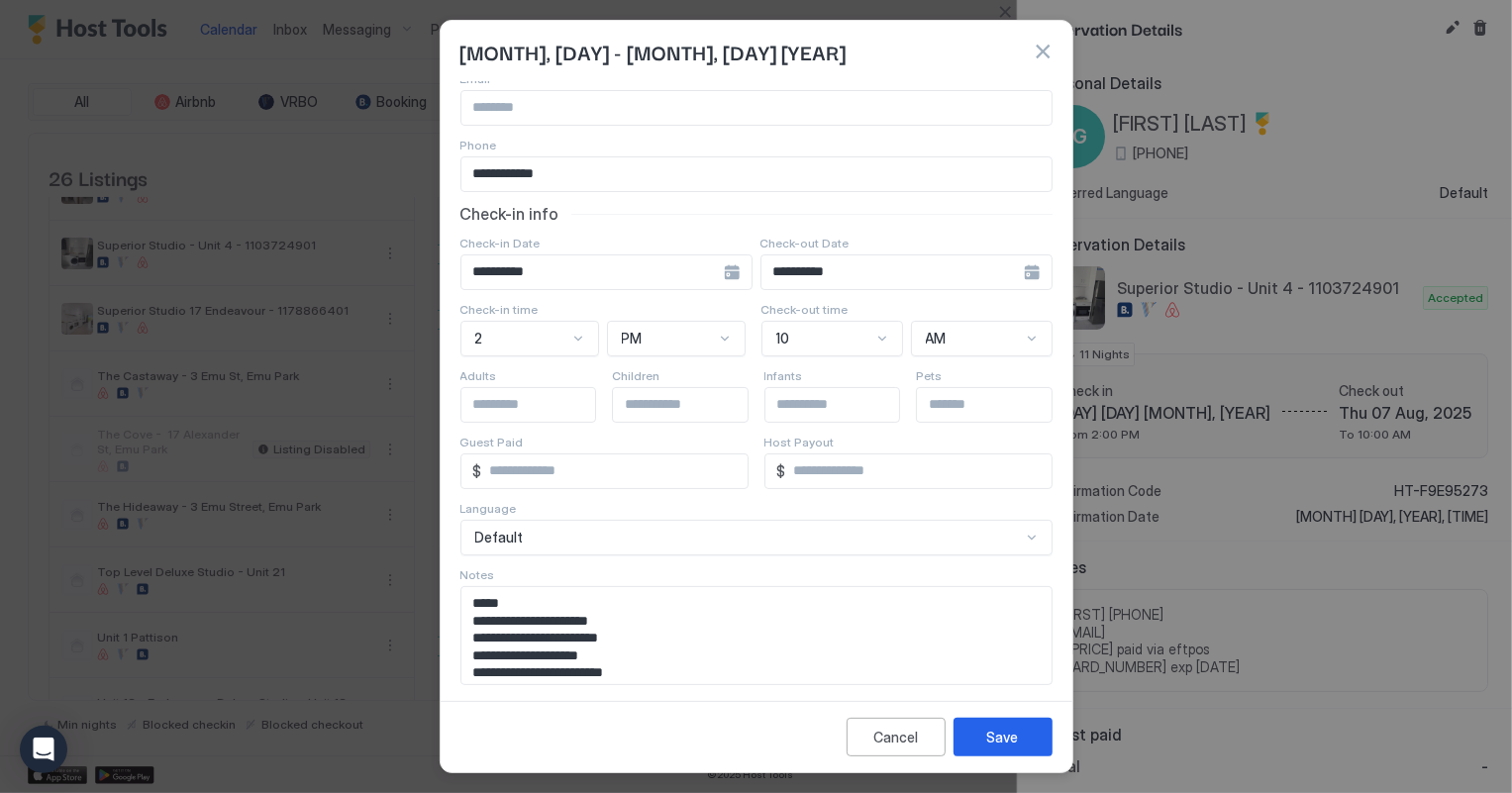 scroll, scrollTop: 119, scrollLeft: 0, axis: vertical 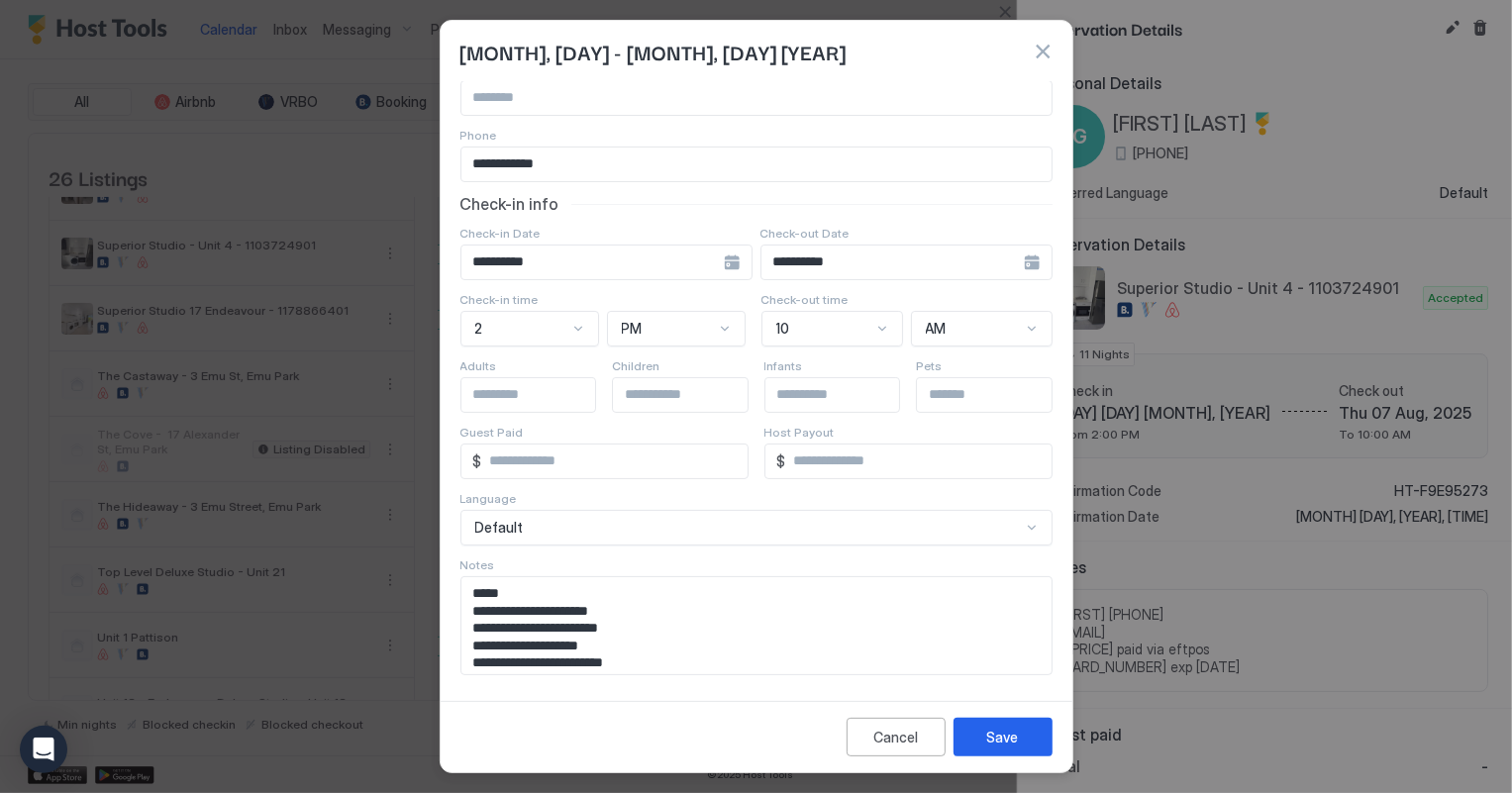 click at bounding box center [756, 396] 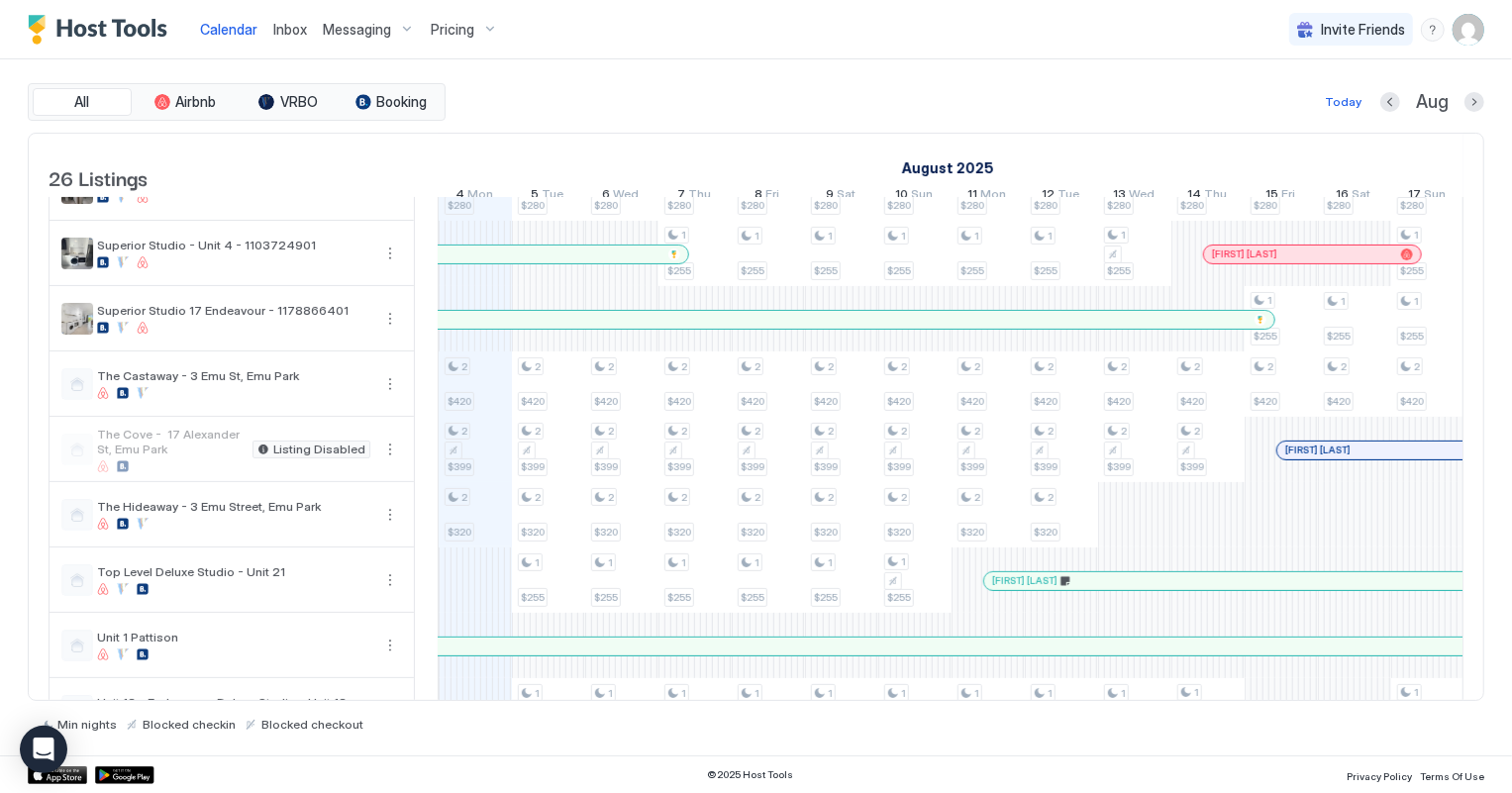 drag, startPoint x: 1397, startPoint y: 670, endPoint x: 1383, endPoint y: 681, distance: 17.804494 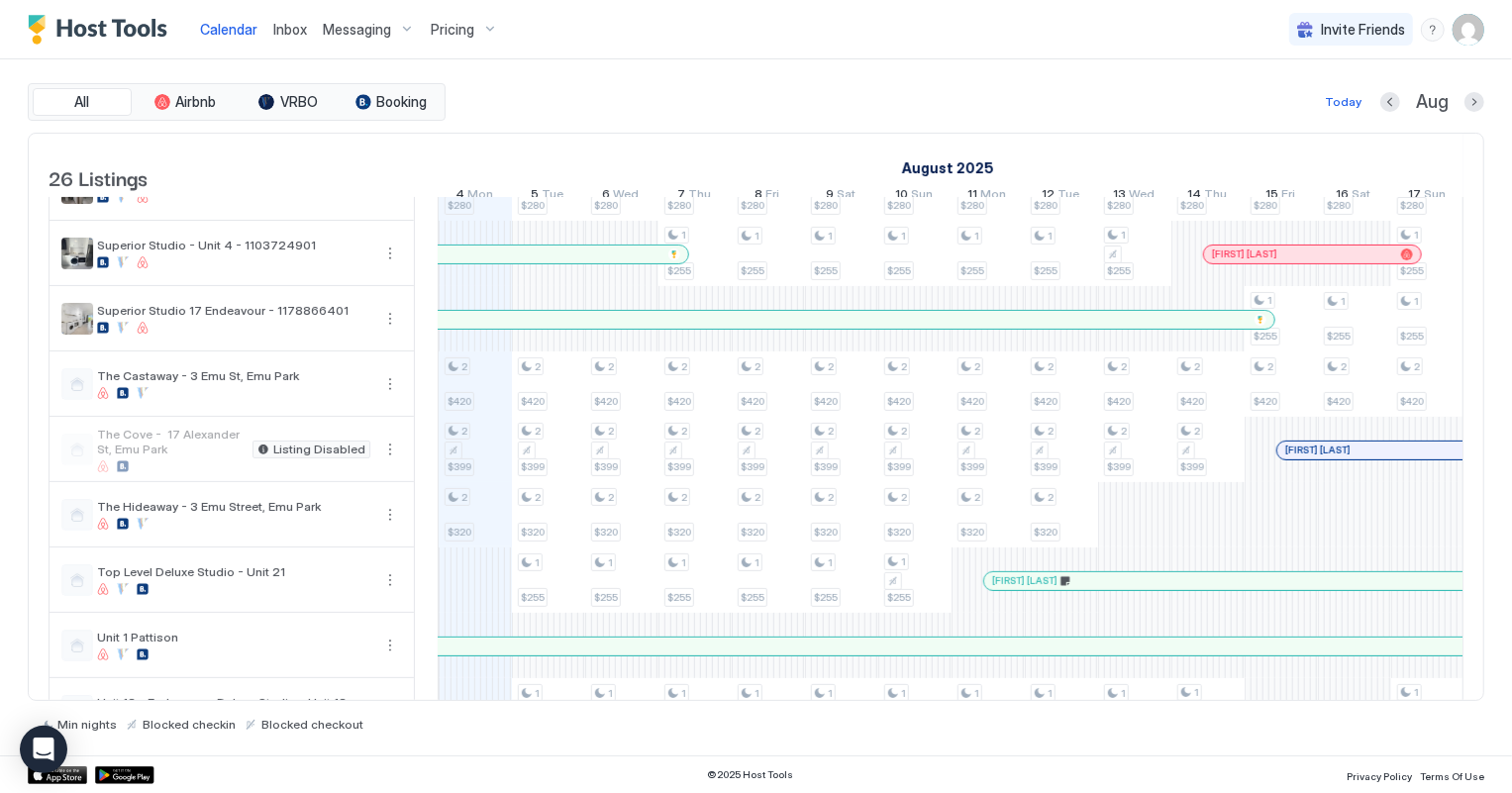 scroll, scrollTop: 0, scrollLeft: 1074, axis: horizontal 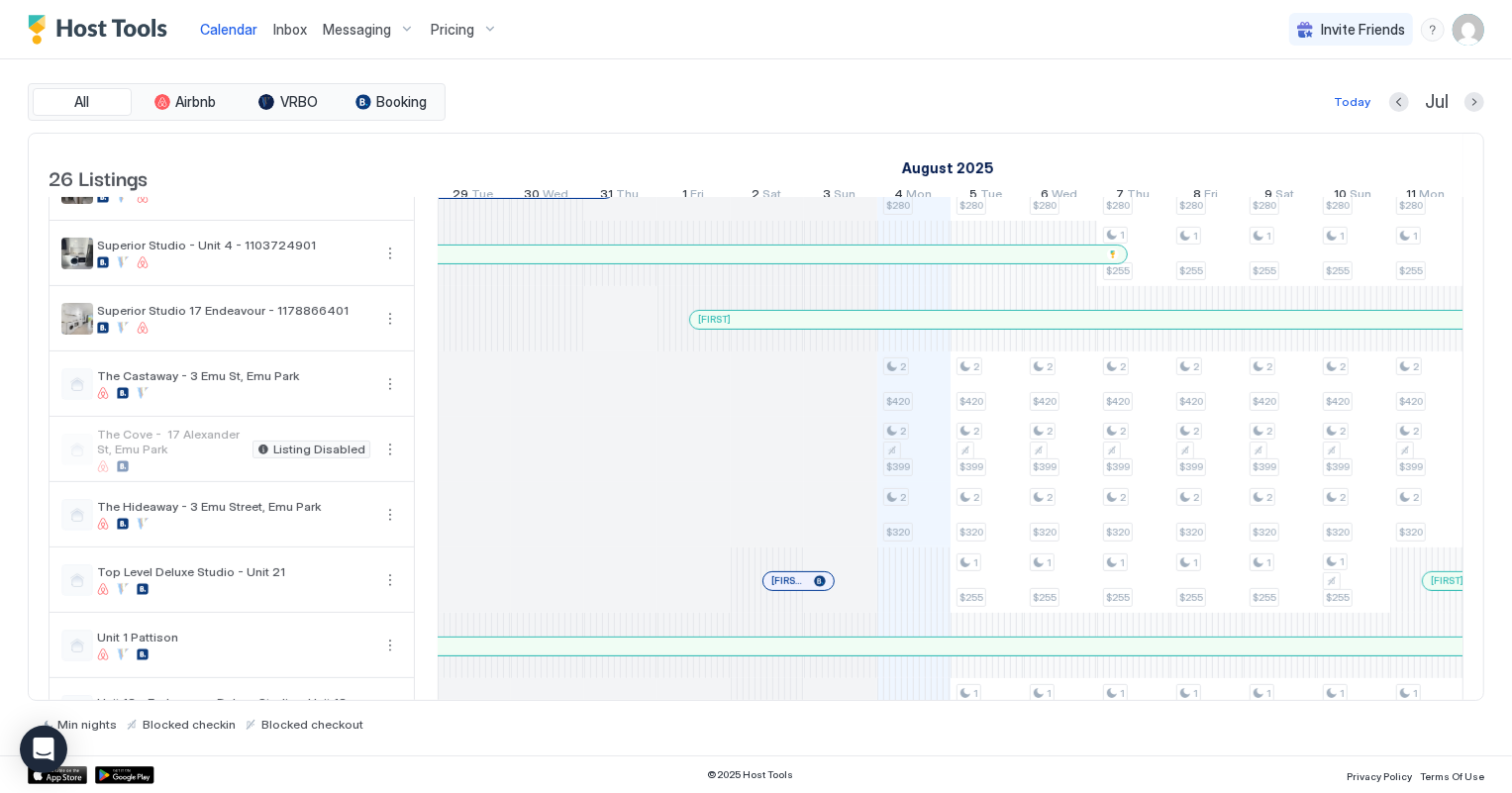 click on "[FIRST] [LAST]" at bounding box center (715, 253) 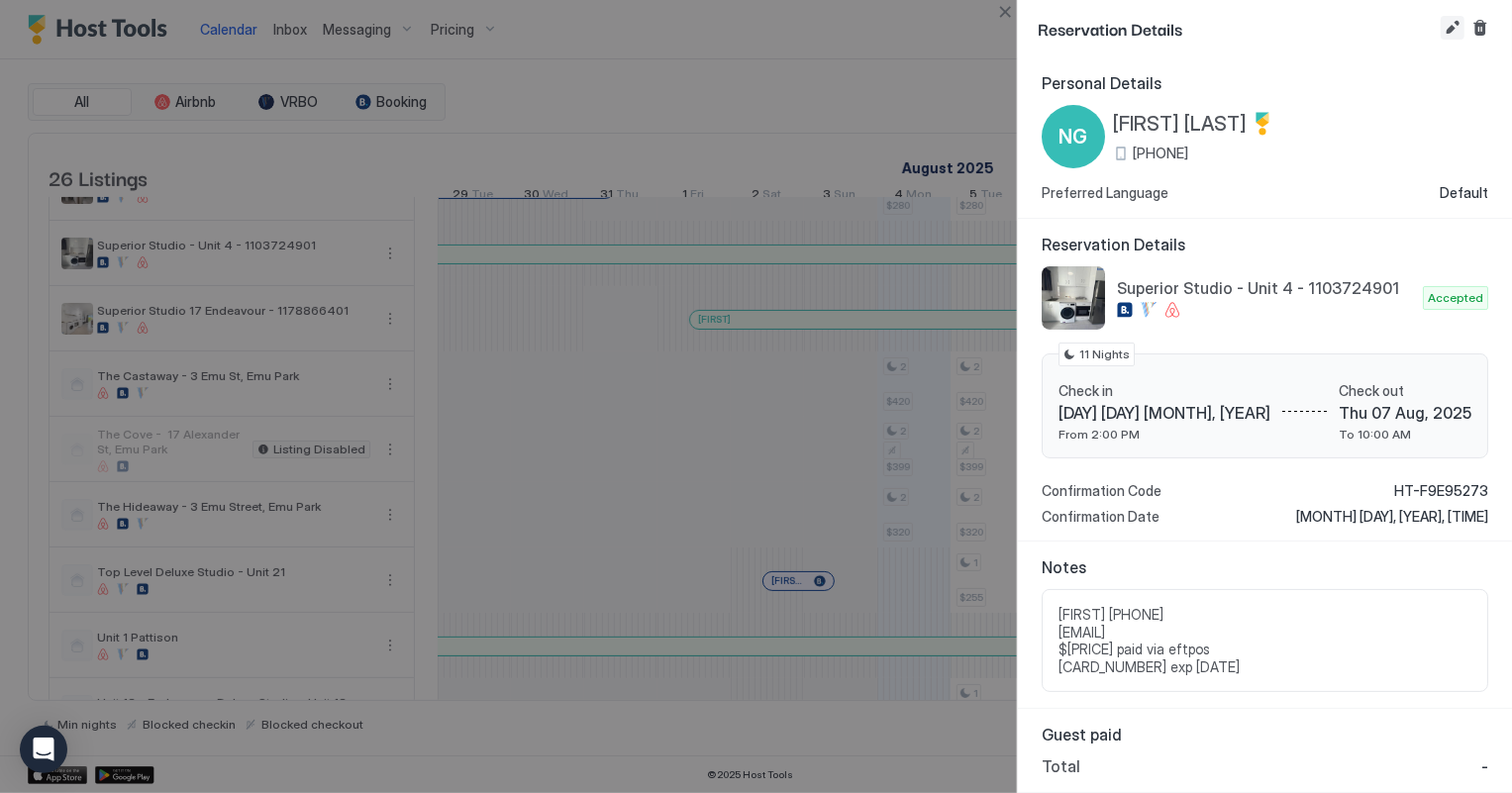 click at bounding box center (1453, 28) 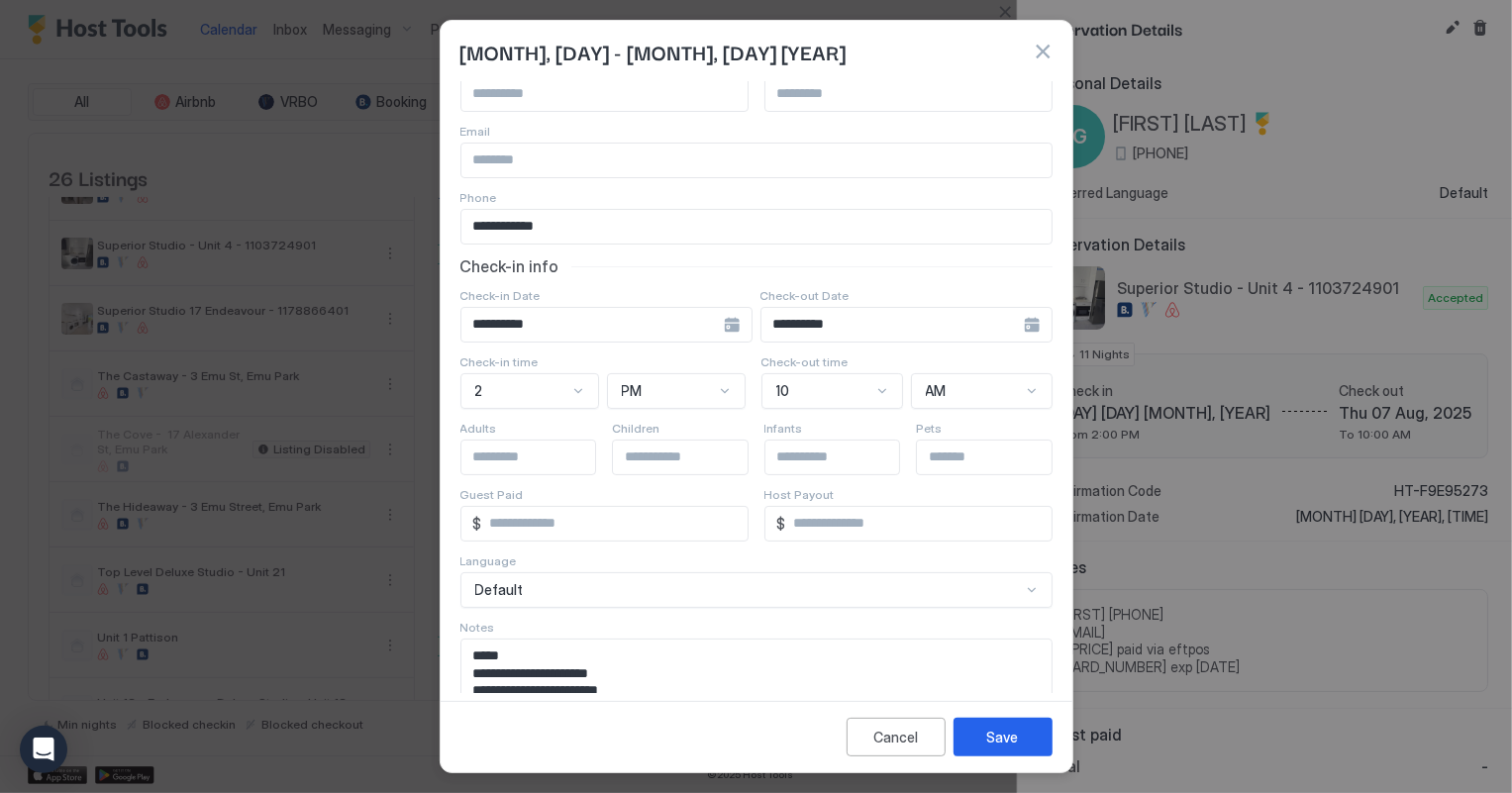 scroll, scrollTop: 119, scrollLeft: 0, axis: vertical 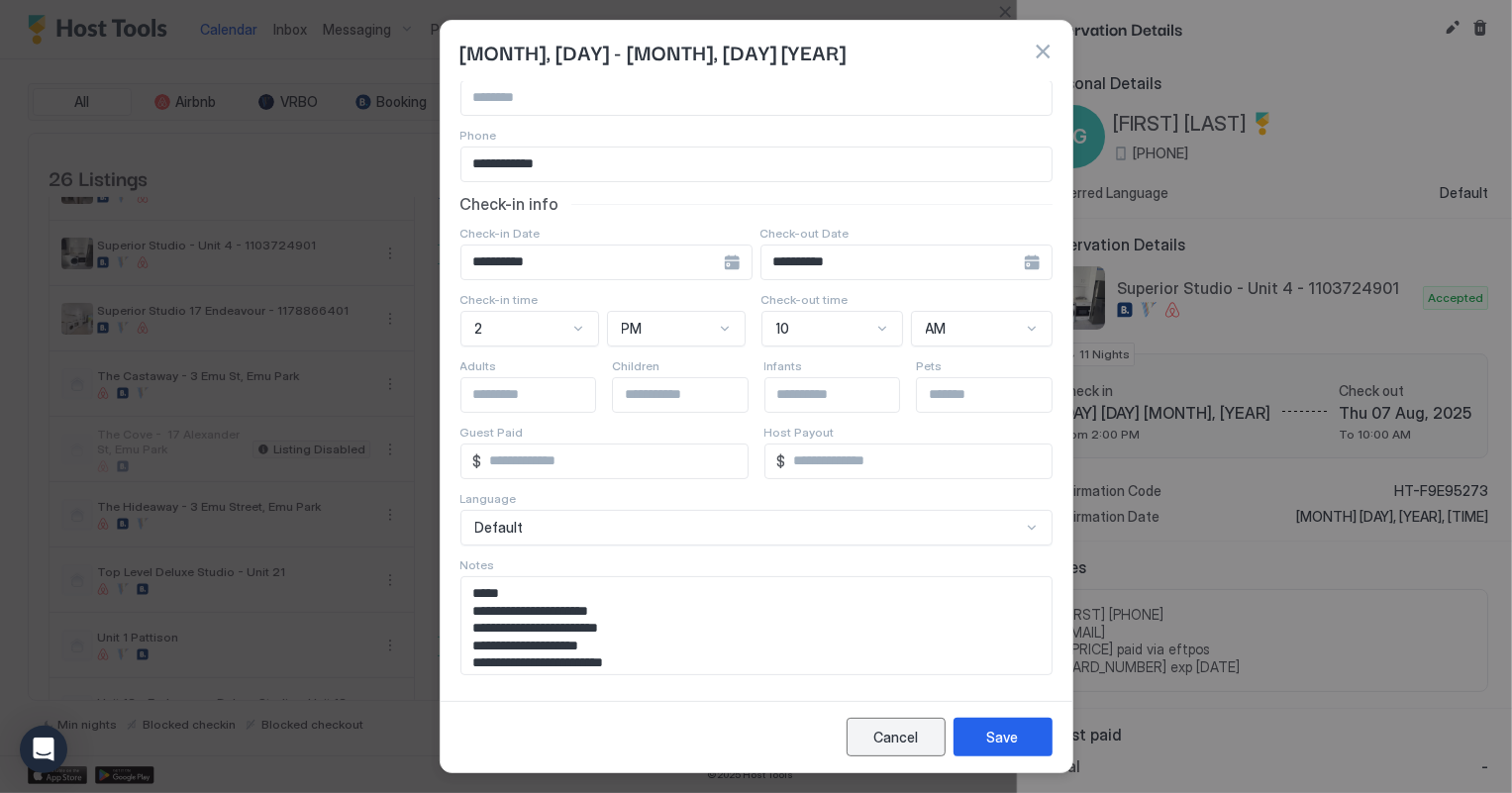 click on "Cancel" at bounding box center [895, 737] 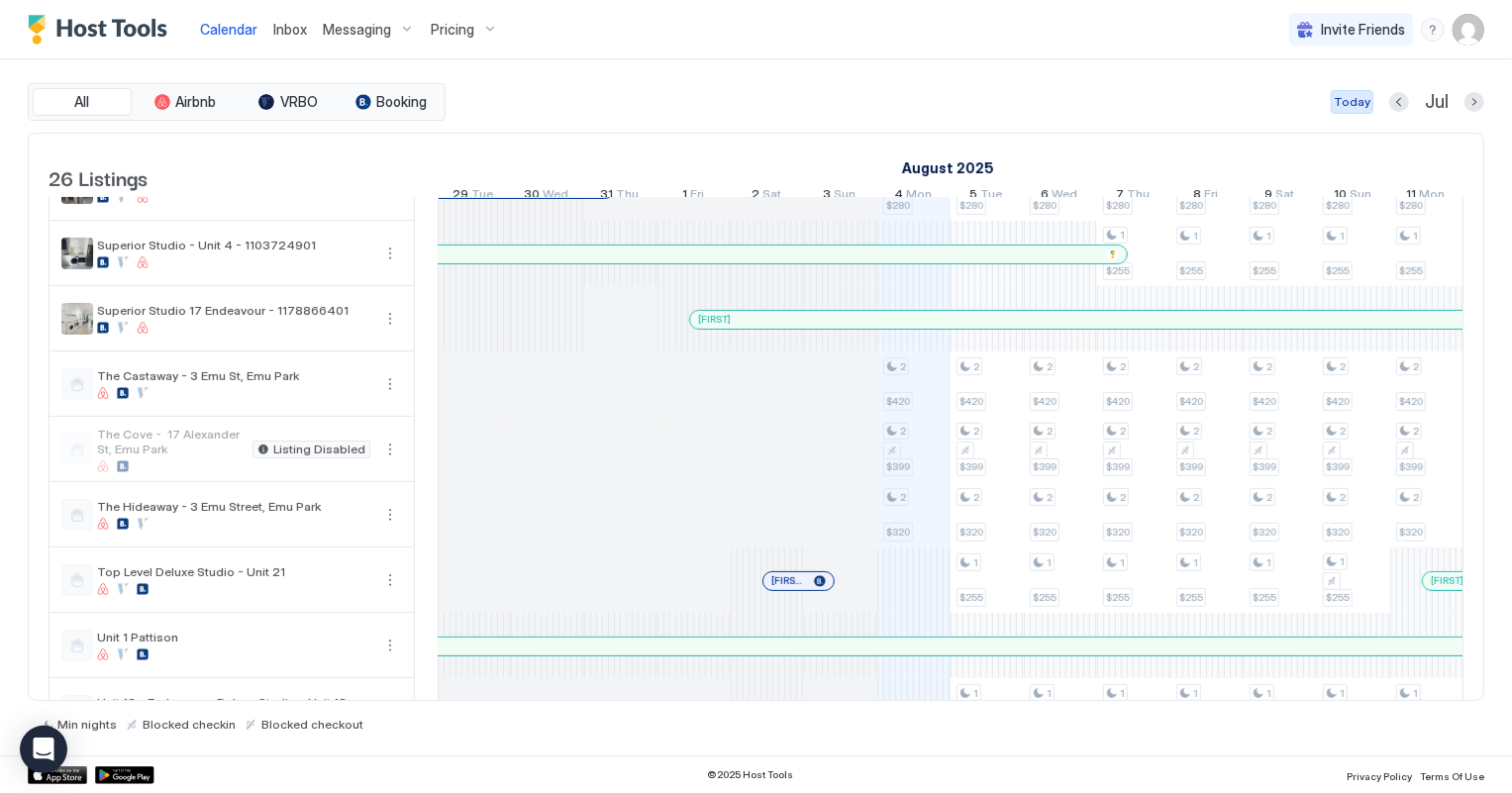 click on "Today" at bounding box center (1352, 102) 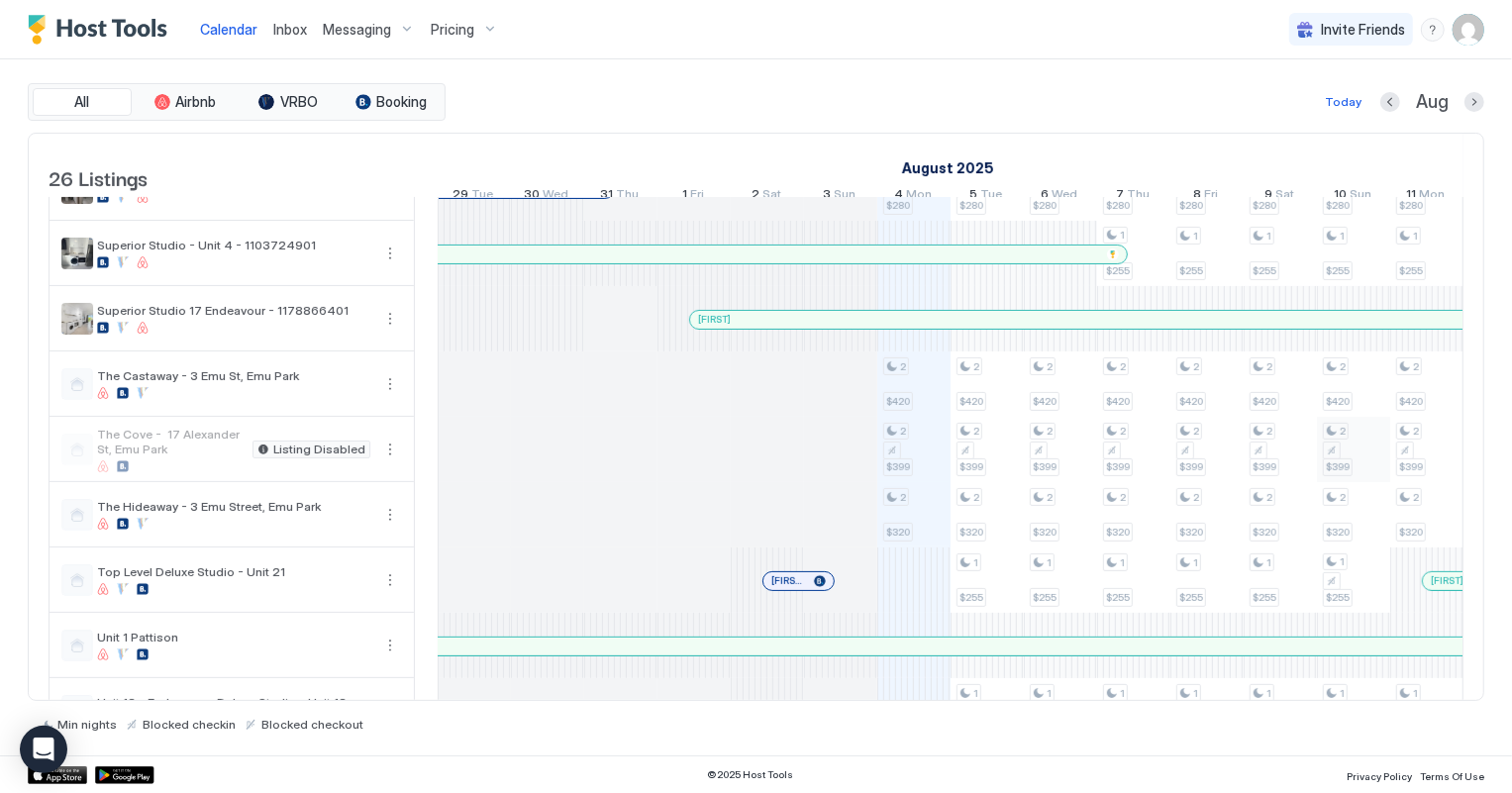 scroll, scrollTop: 0, scrollLeft: 1099, axis: horizontal 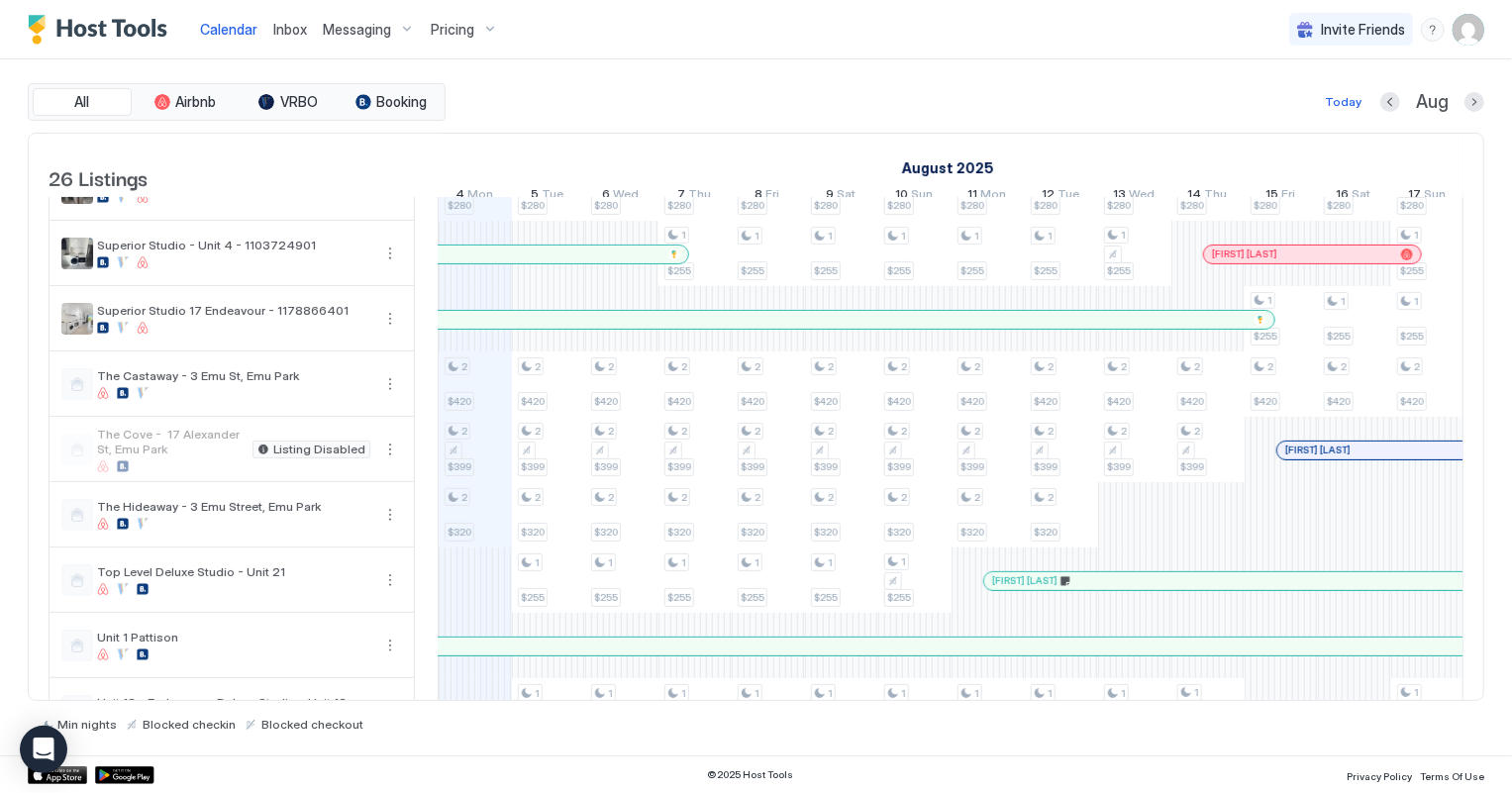 click at bounding box center (1024, 581) 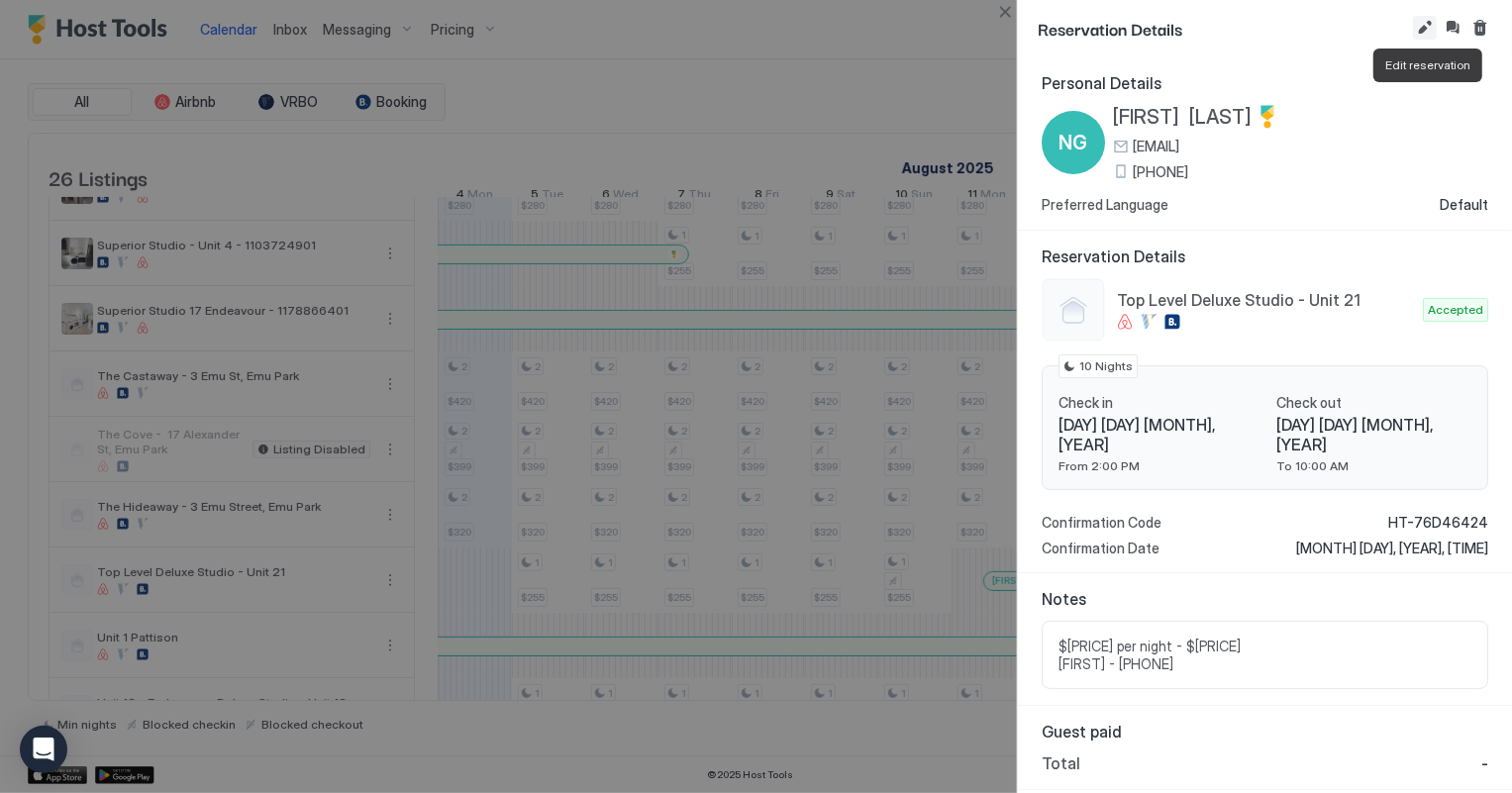 click at bounding box center (1425, 28) 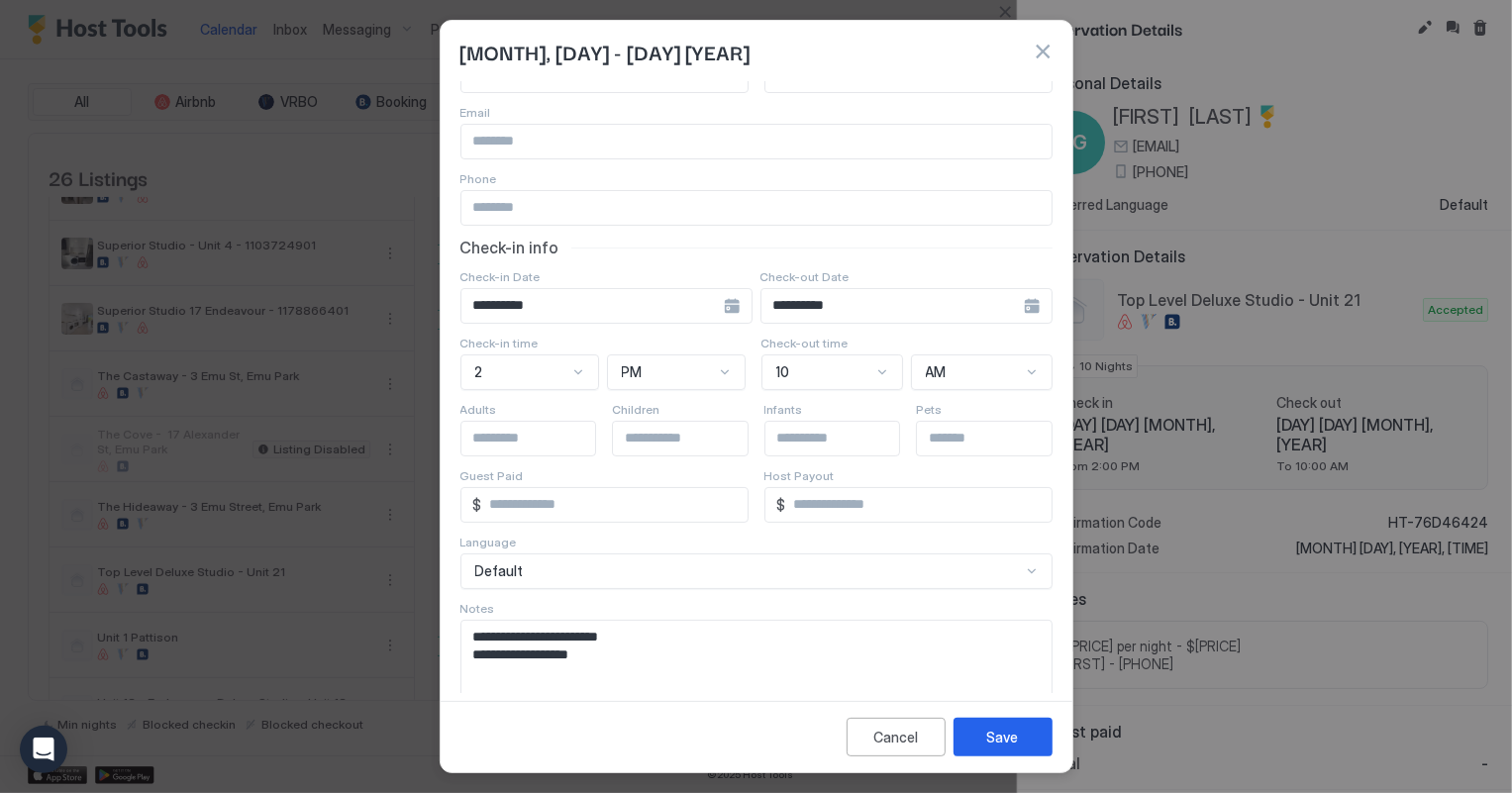 scroll, scrollTop: 119, scrollLeft: 0, axis: vertical 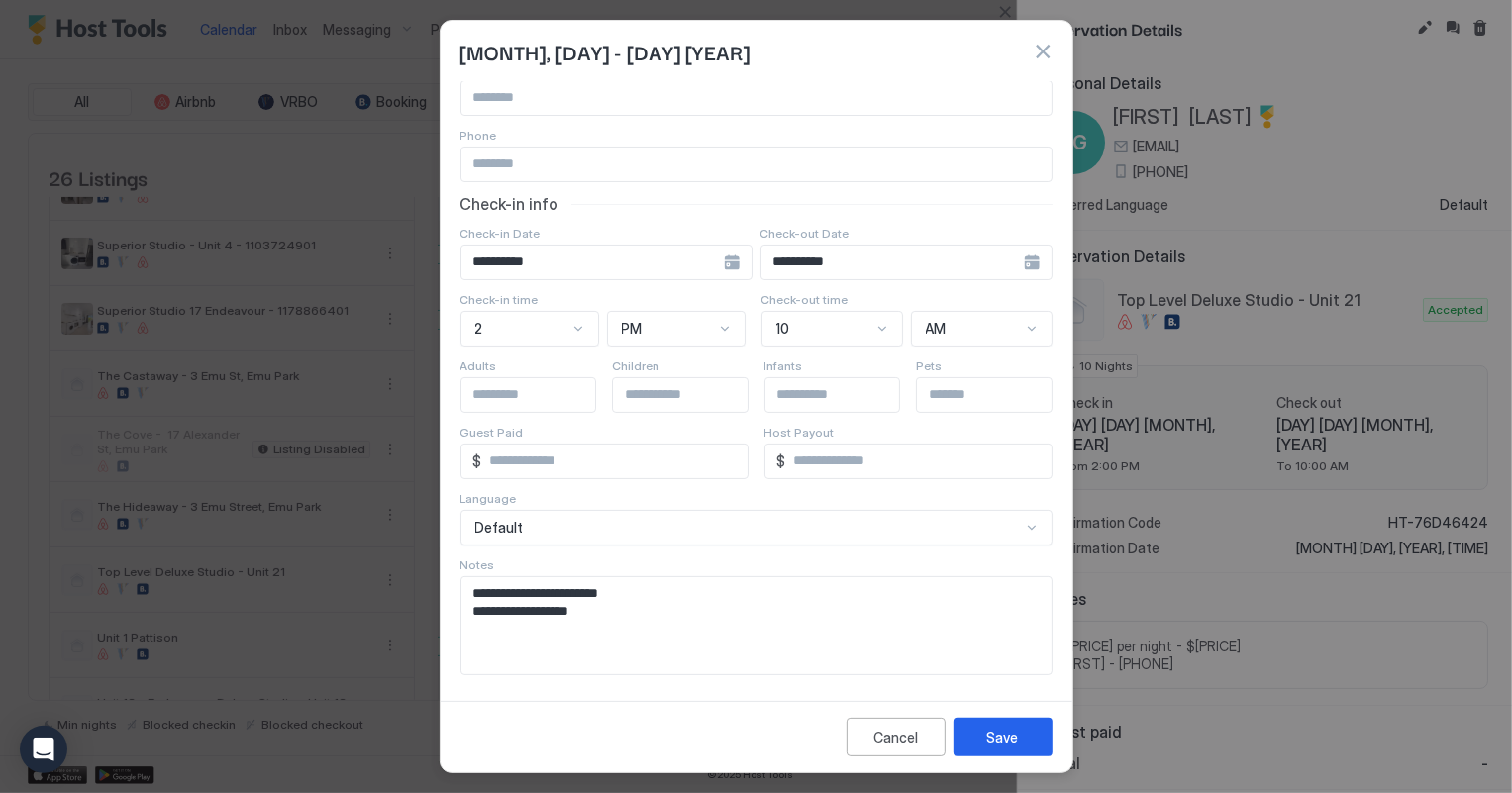 click on "**********" at bounding box center [750, 626] 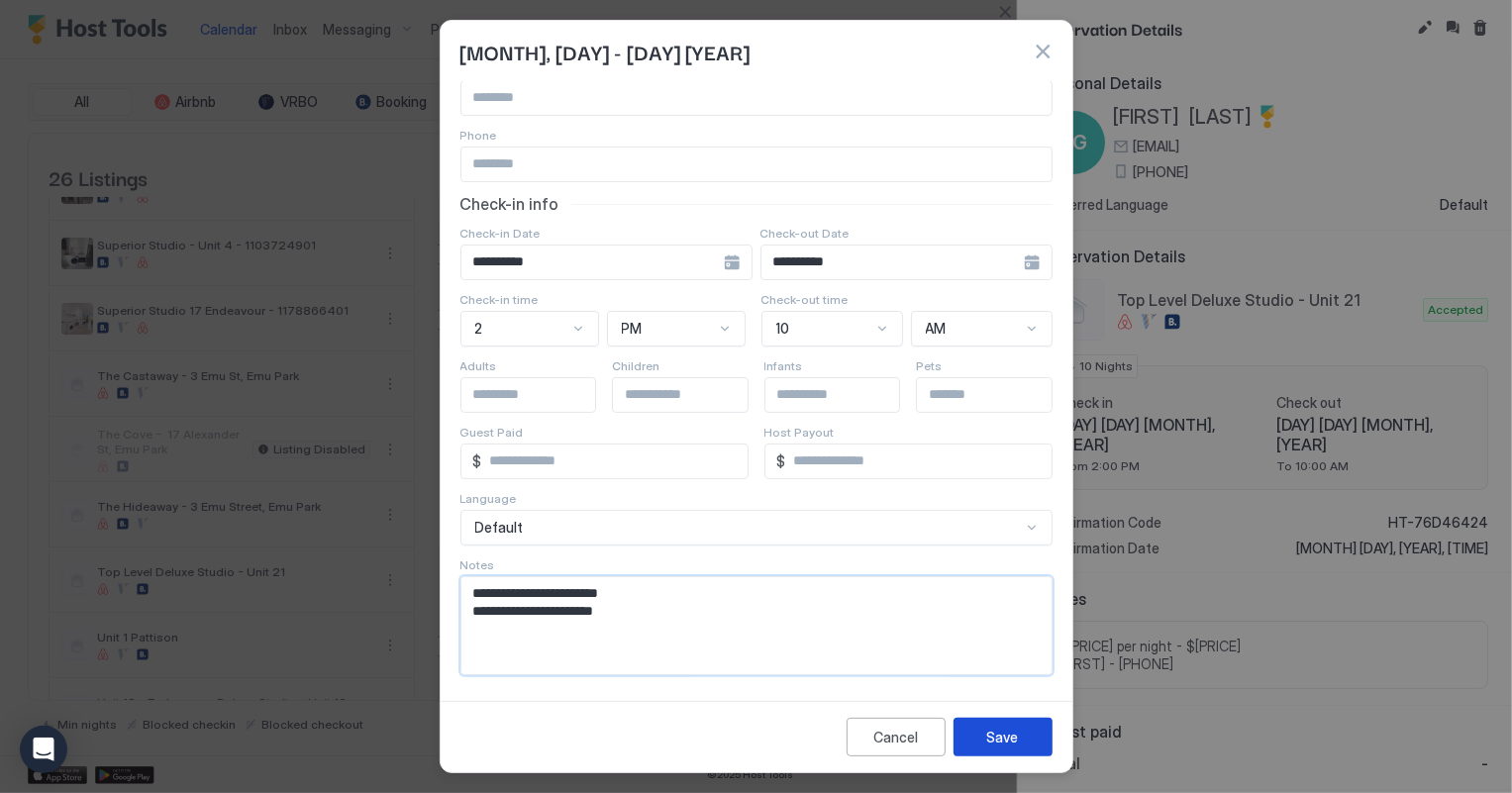 type on "**********" 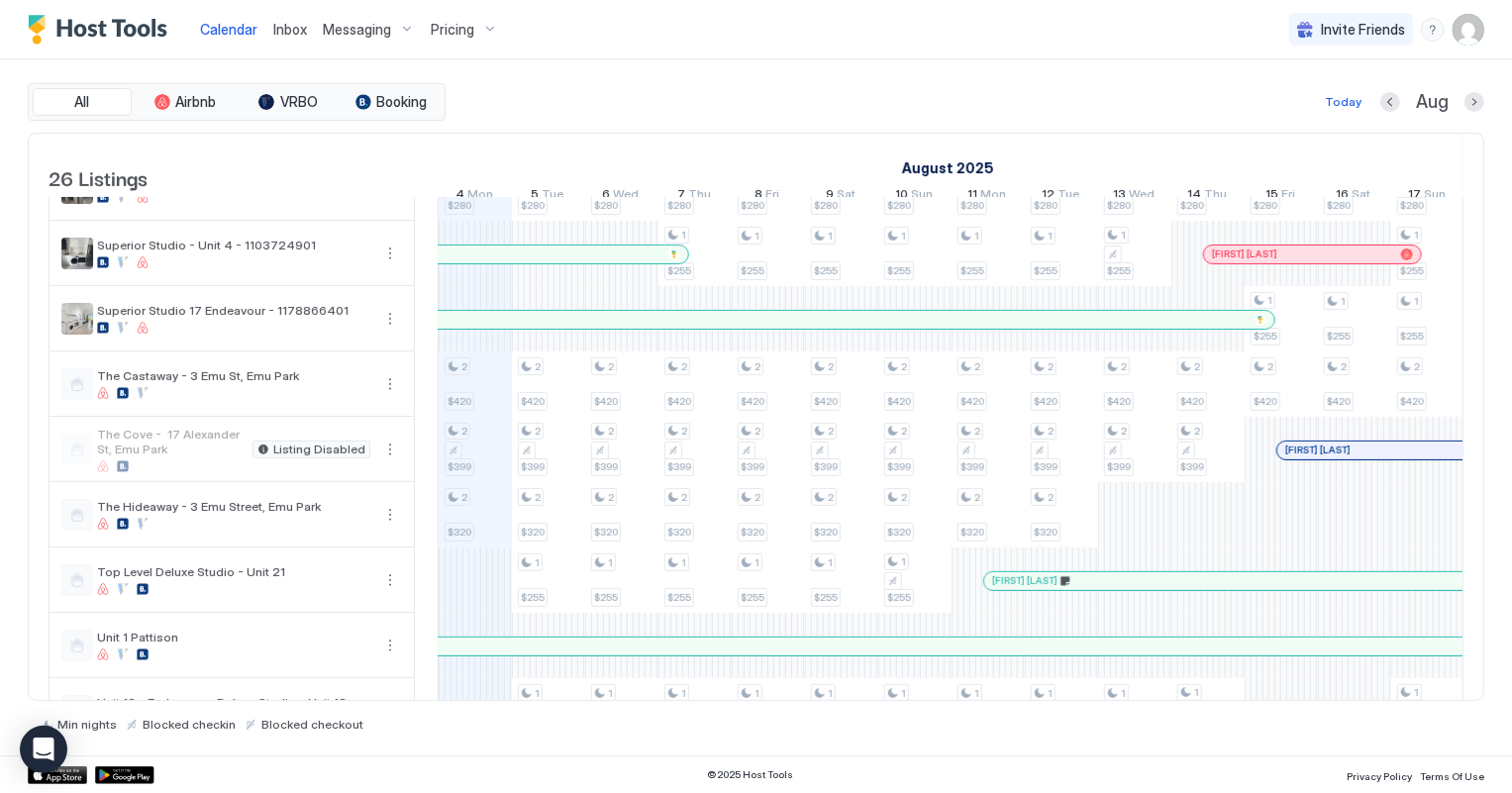 click on "Inbox" at bounding box center (290, 29) 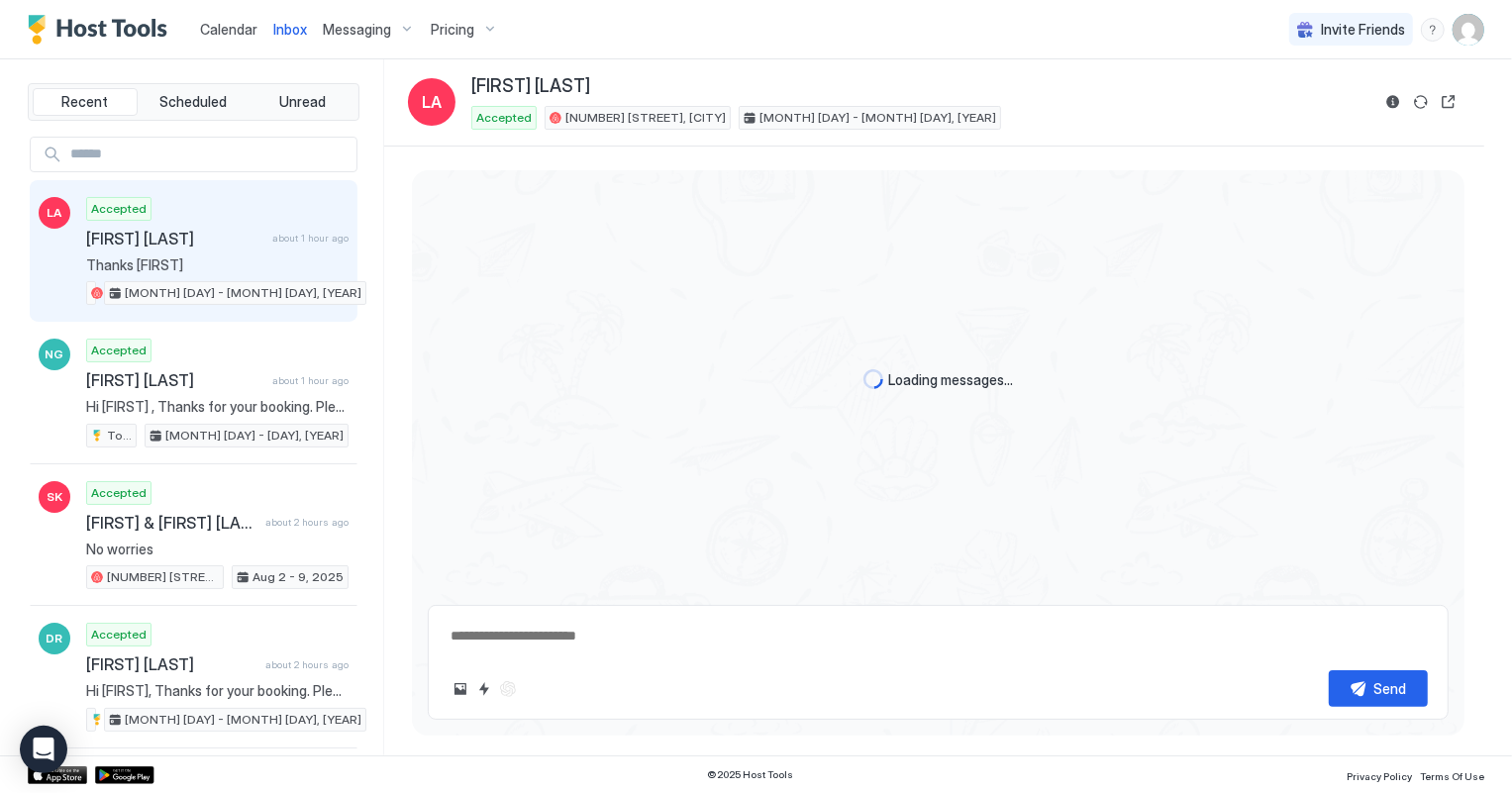 scroll, scrollTop: 1540, scrollLeft: 0, axis: vertical 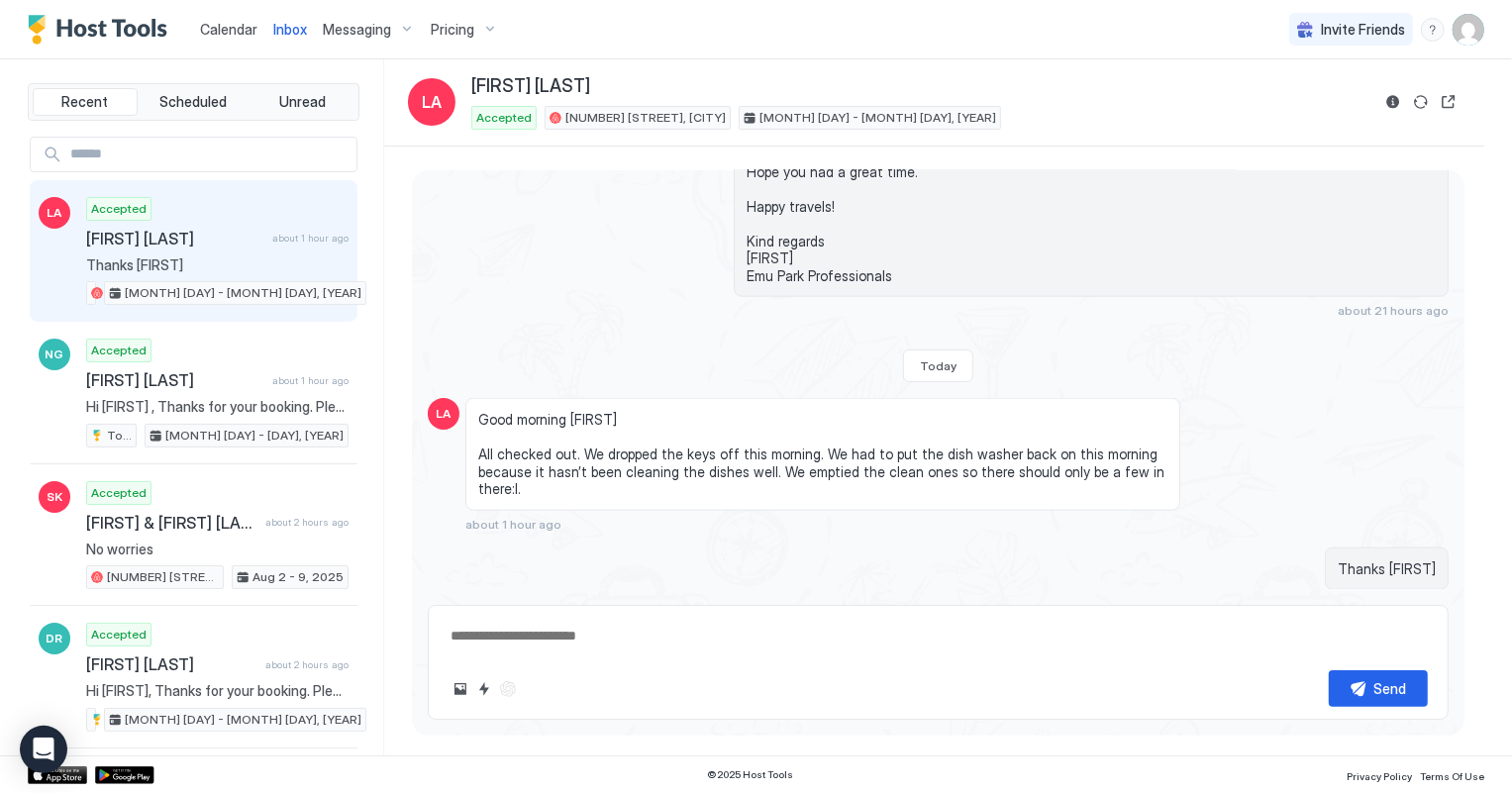 click on "Calendar" at bounding box center [229, 29] 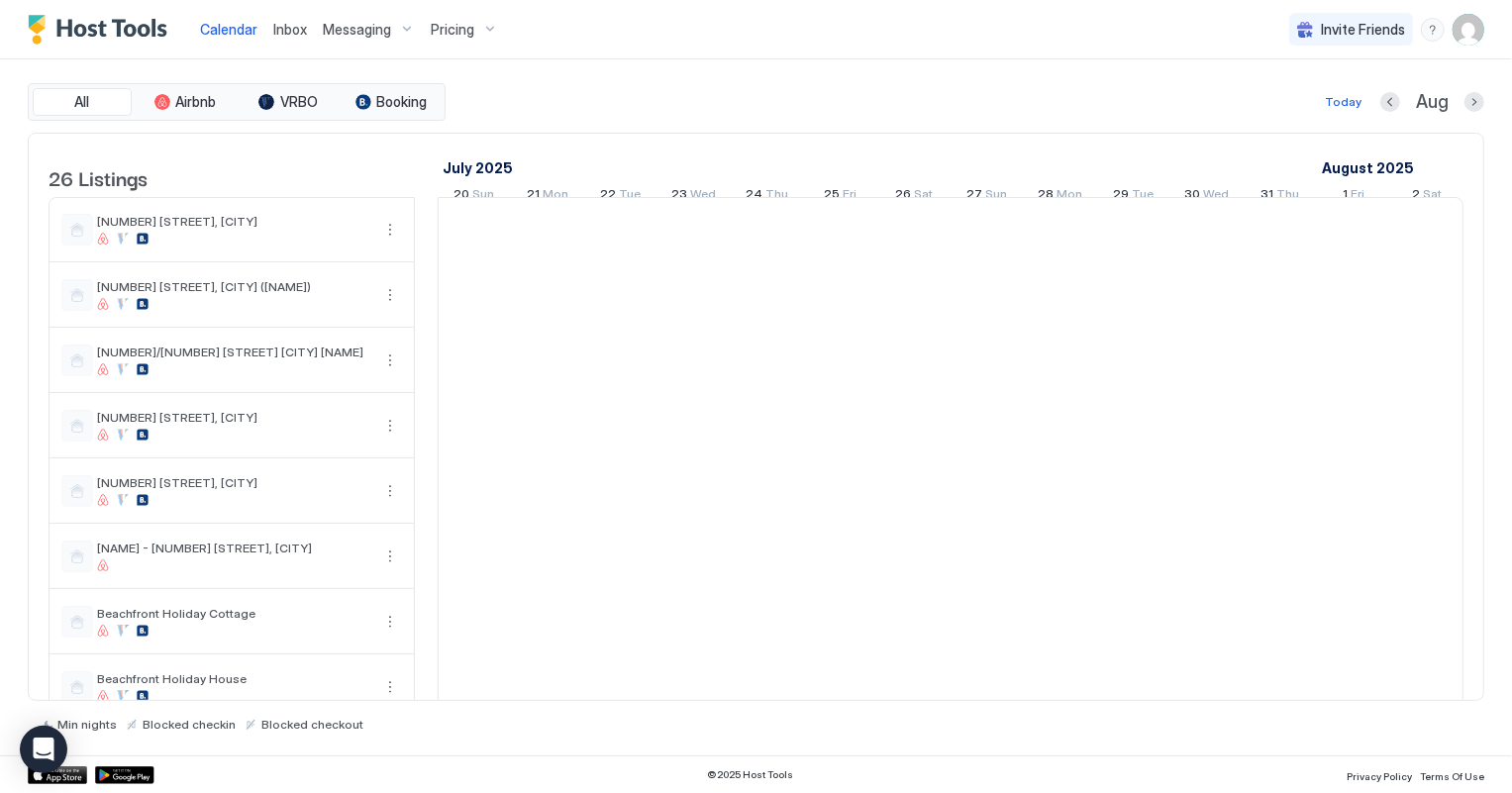 scroll, scrollTop: 0, scrollLeft: 1099, axis: horizontal 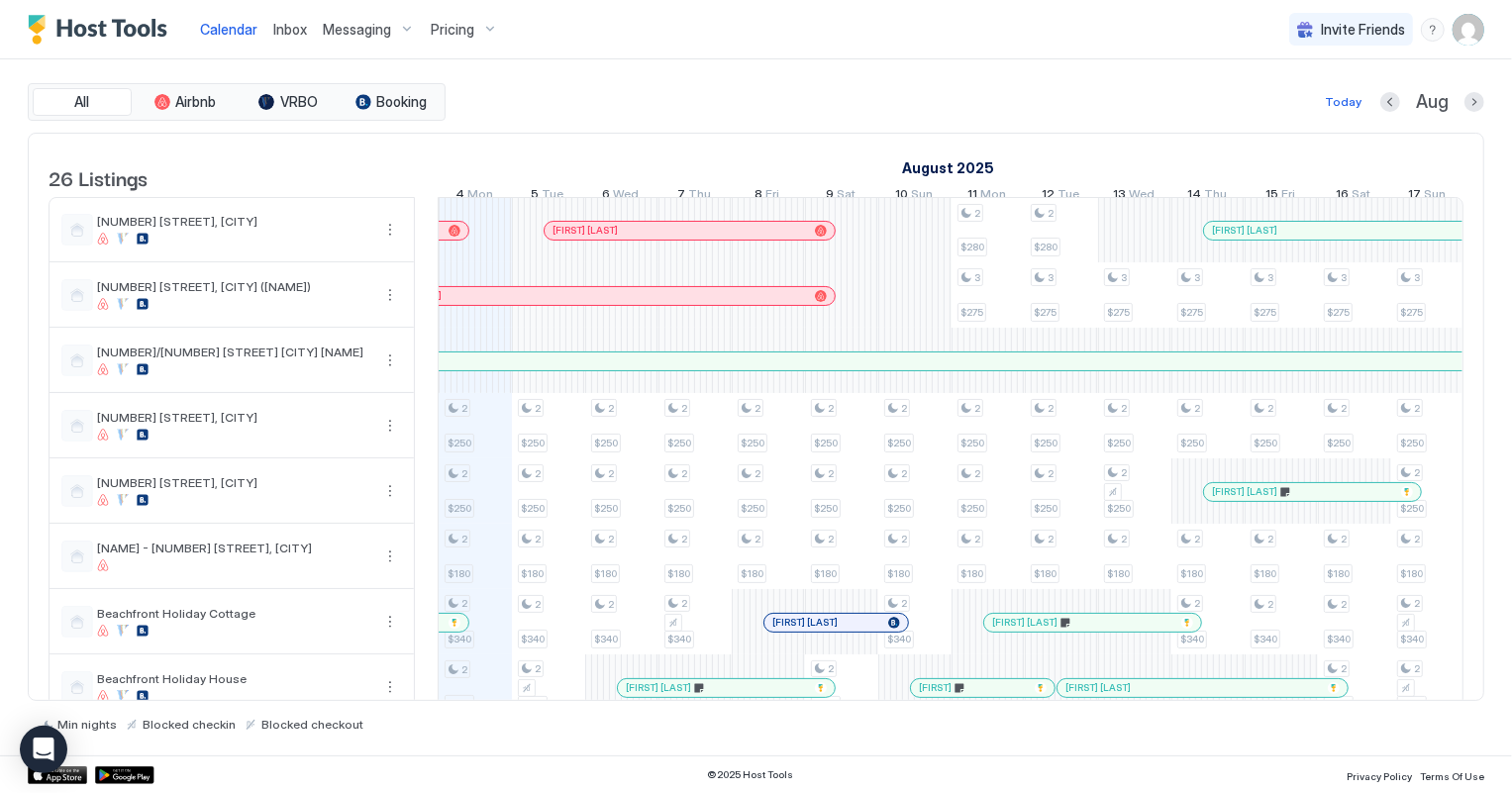 click on "Inbox" at bounding box center [290, 29] 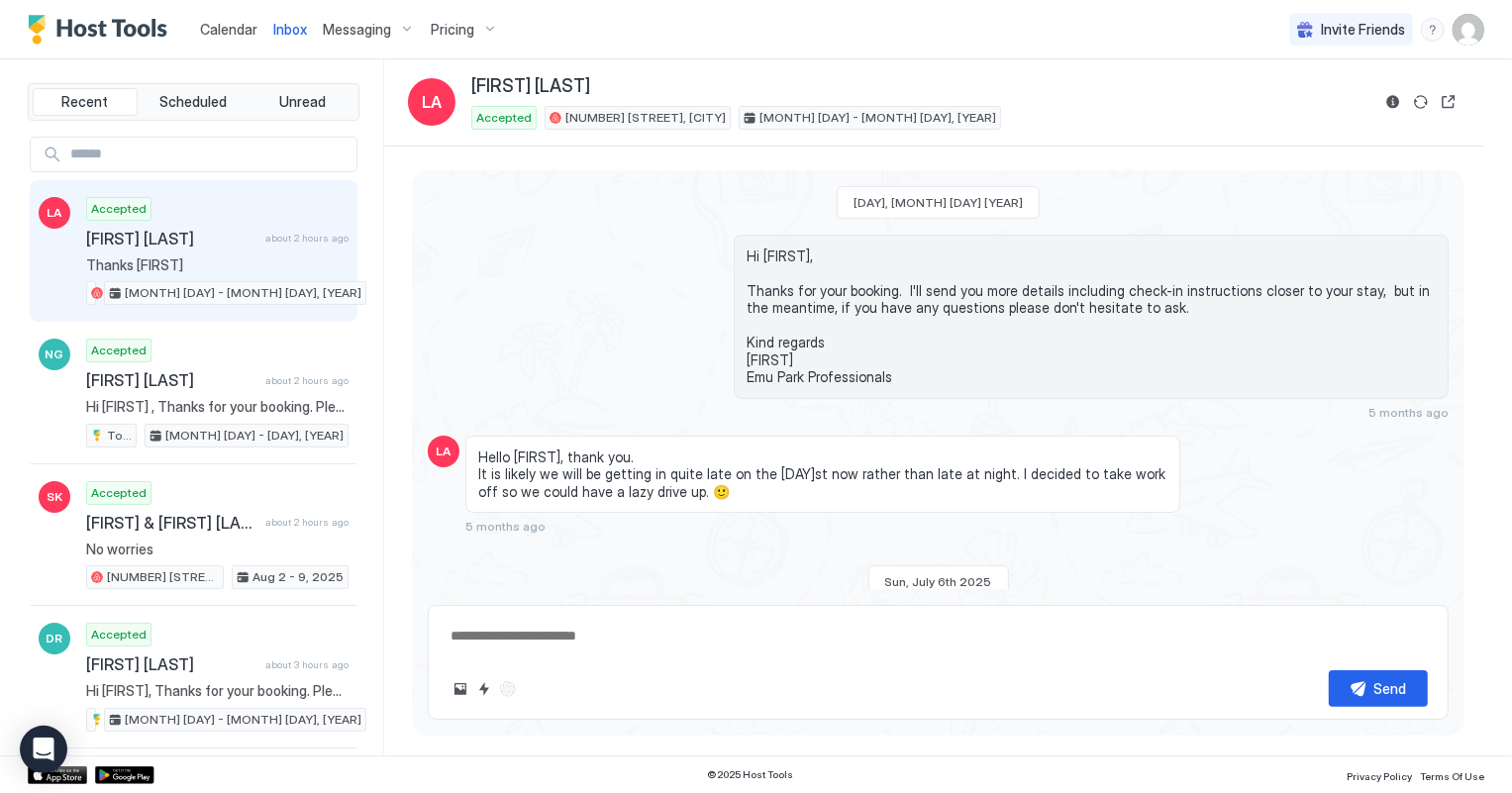 scroll, scrollTop: 1540, scrollLeft: 0, axis: vertical 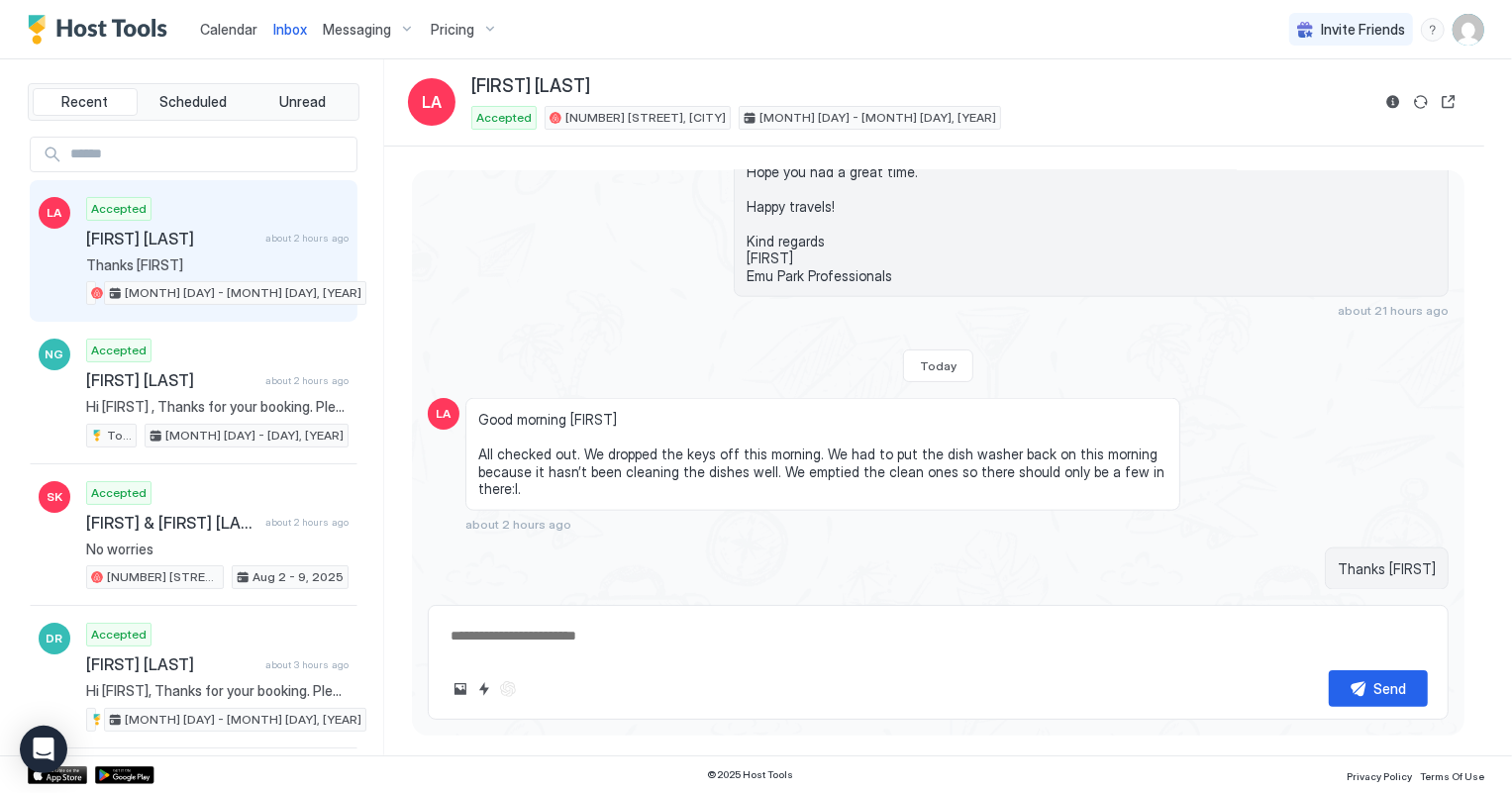 click on "Calendar" at bounding box center [229, 29] 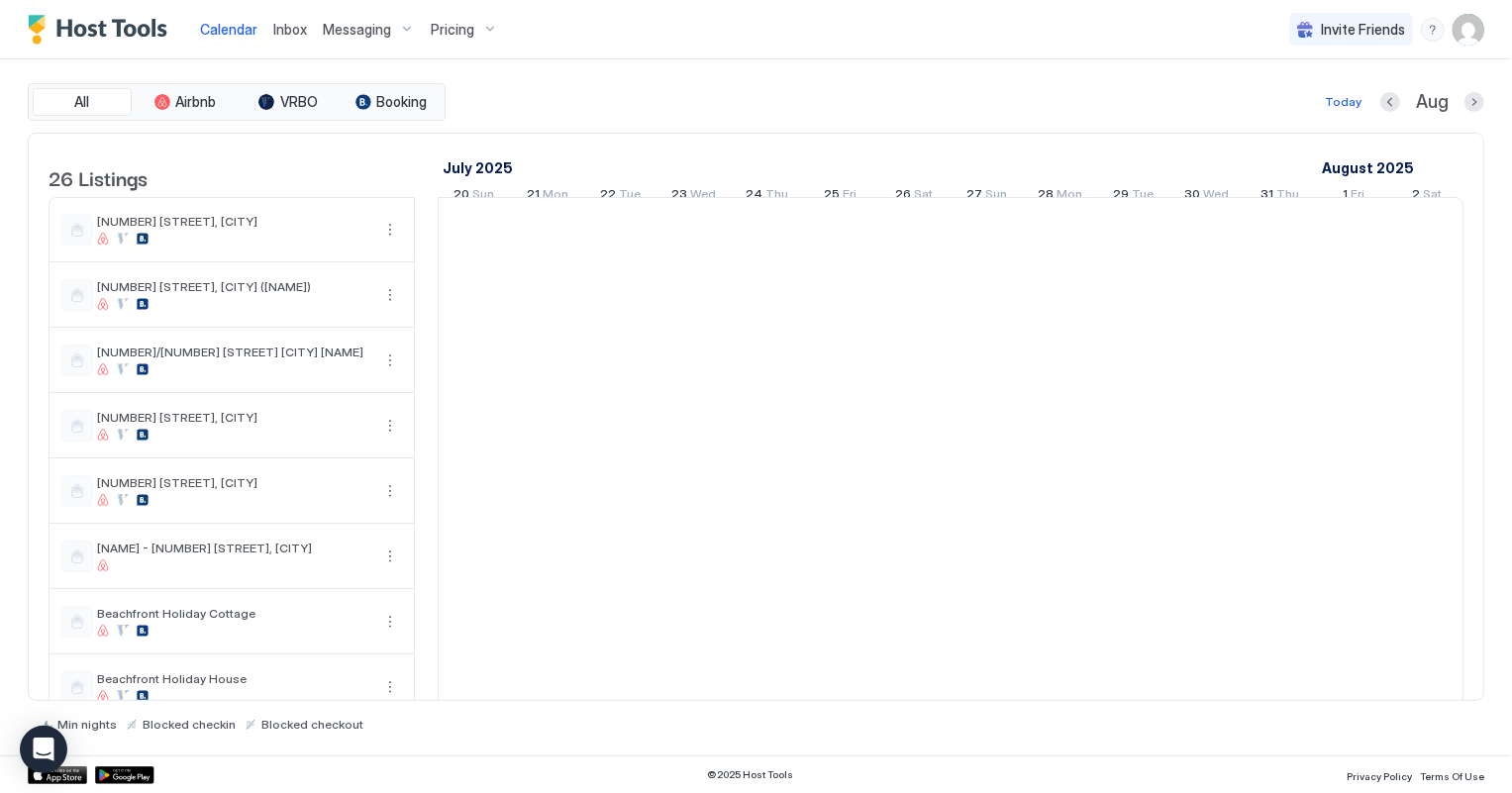 scroll, scrollTop: 0, scrollLeft: 1099, axis: horizontal 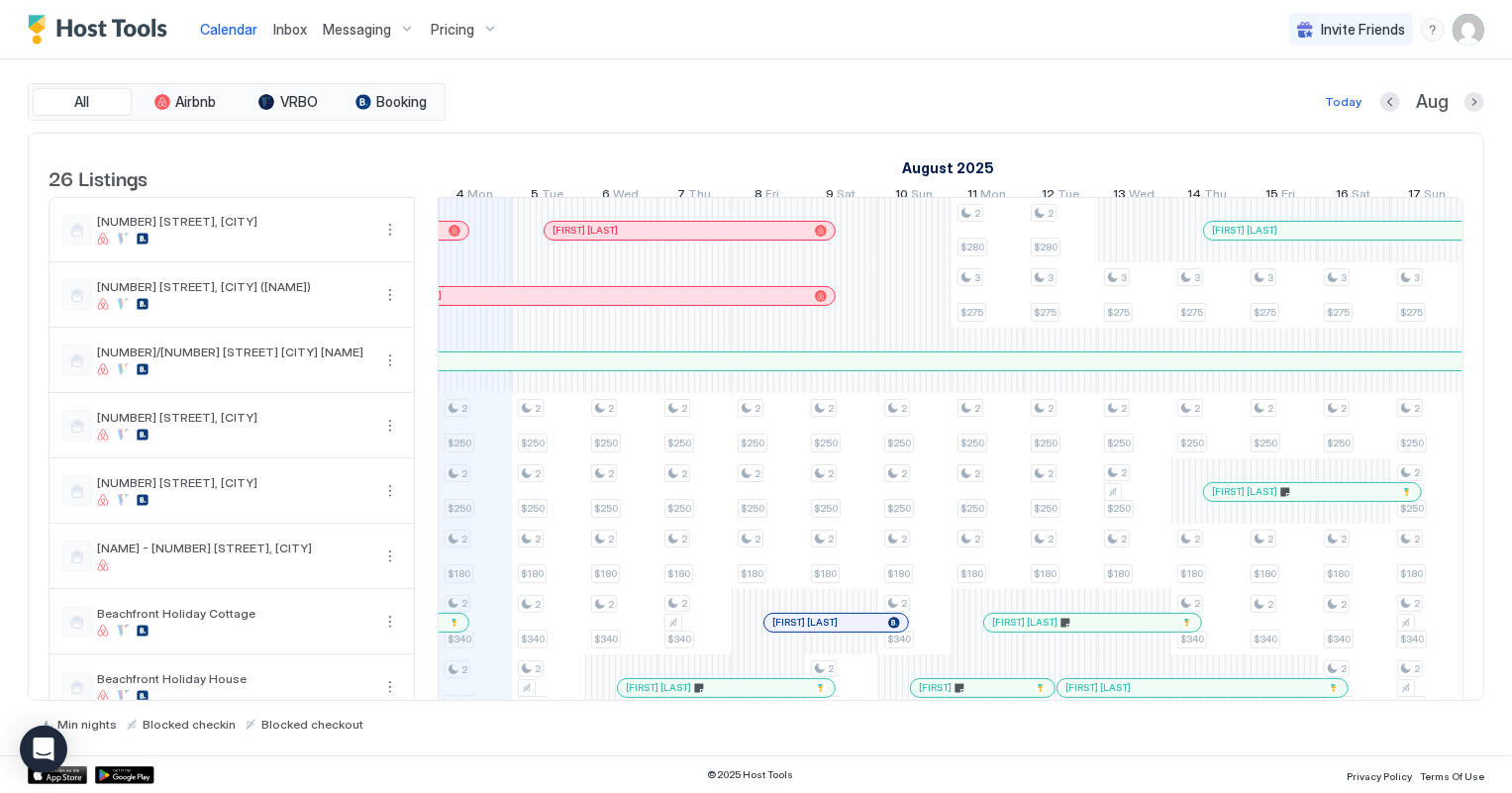 click on "Inbox" at bounding box center (290, 29) 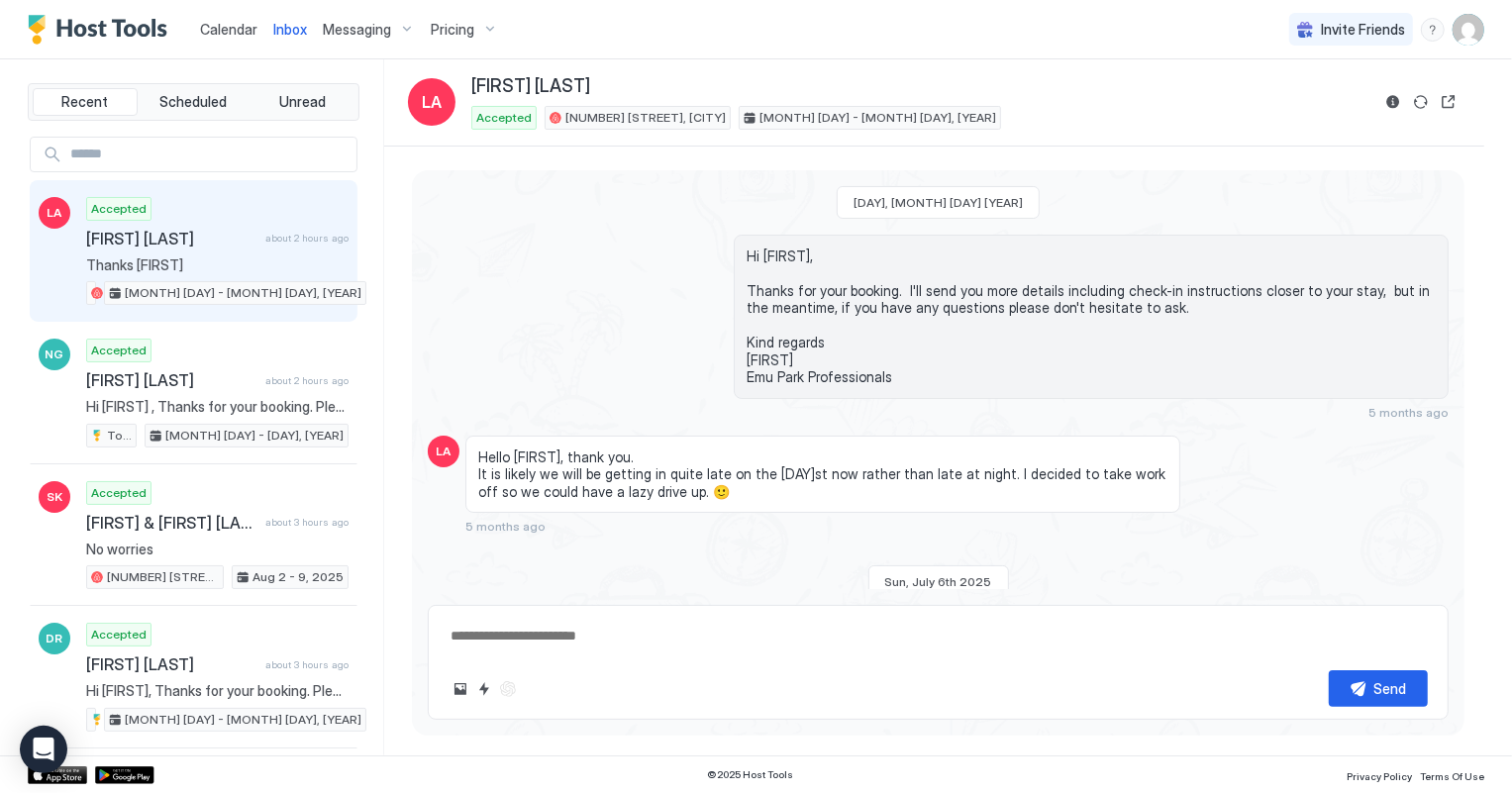 scroll, scrollTop: 1540, scrollLeft: 0, axis: vertical 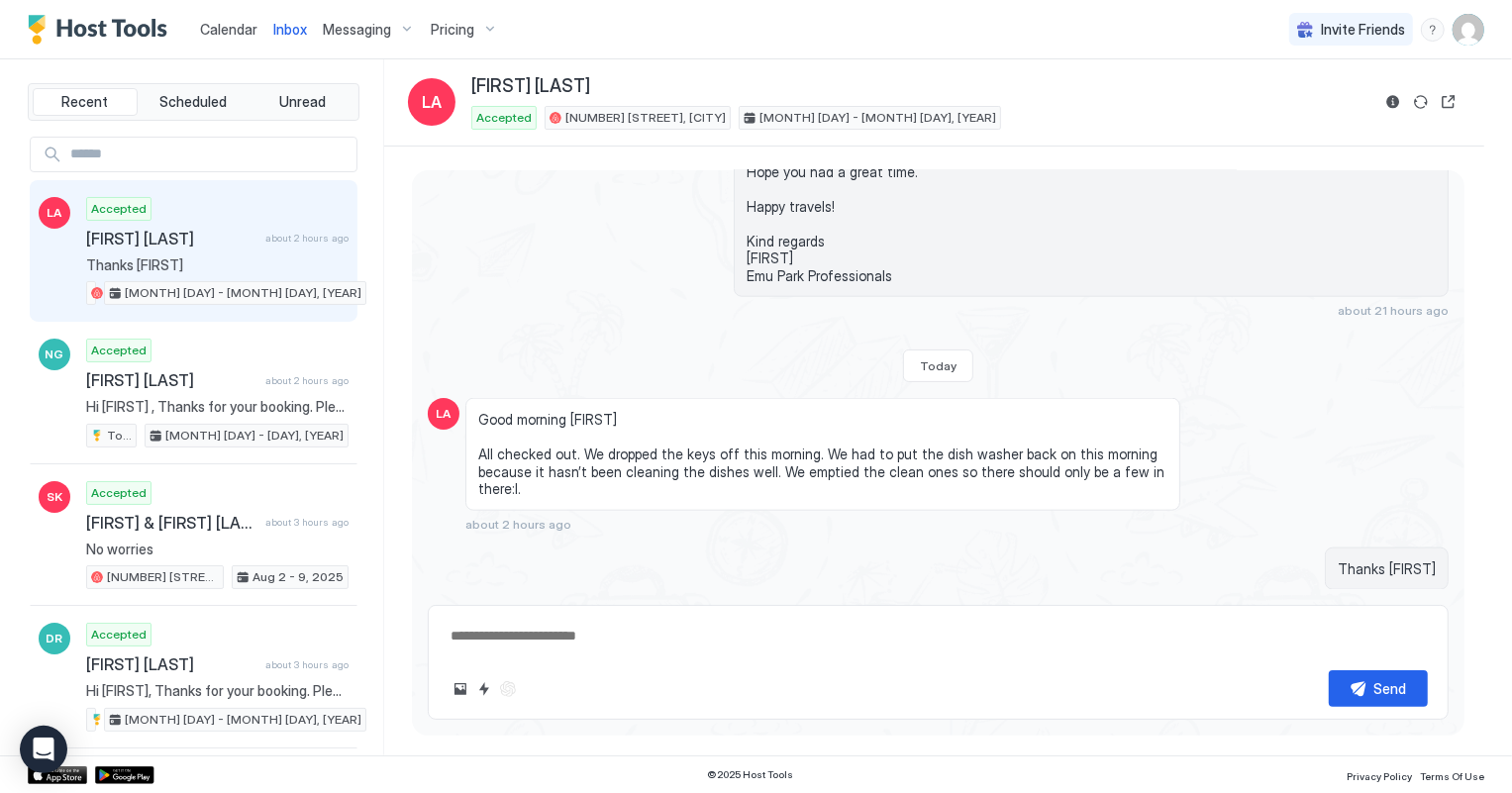click on "Calendar" at bounding box center [229, 29] 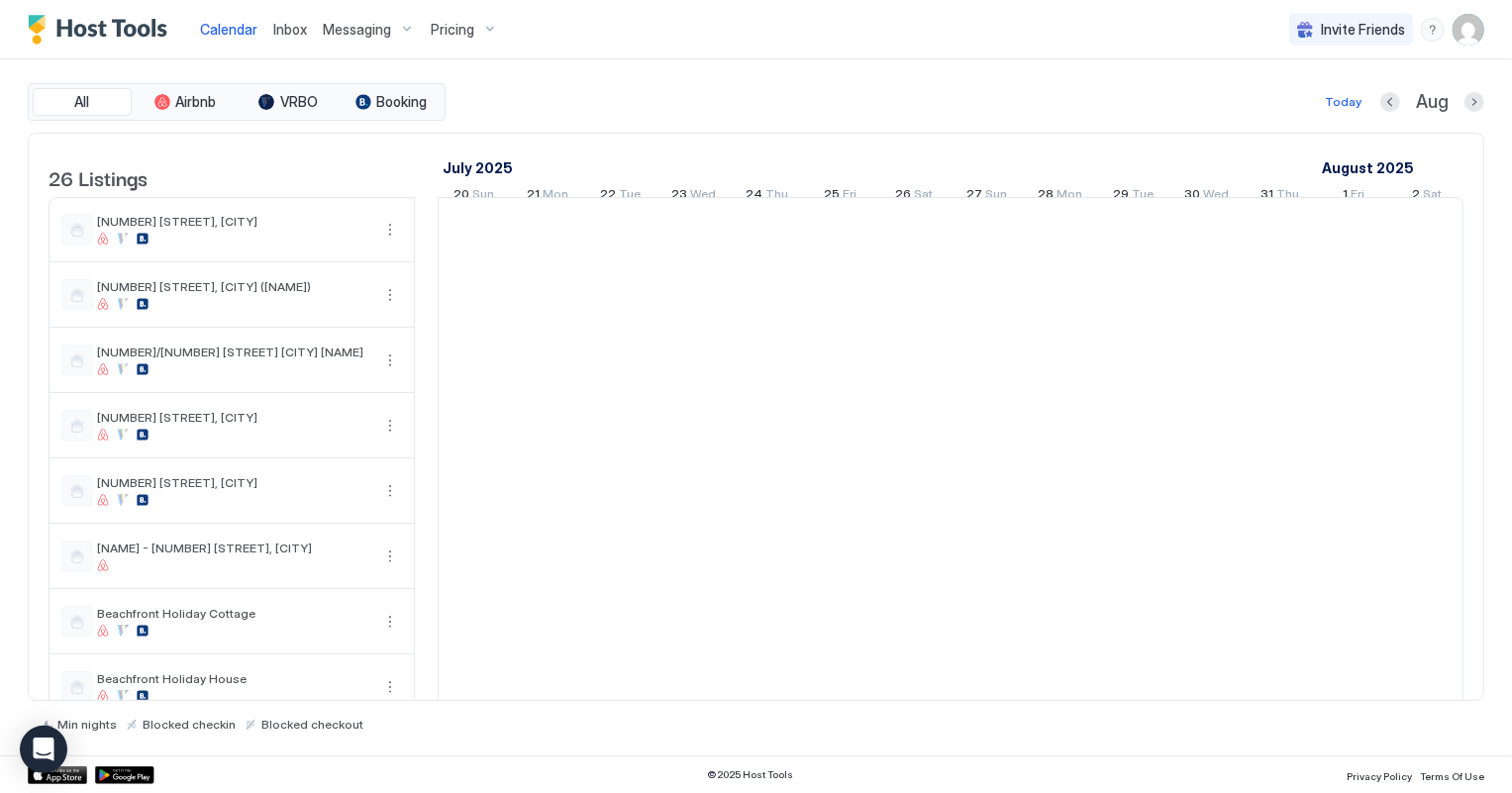 scroll, scrollTop: 0, scrollLeft: 1099, axis: horizontal 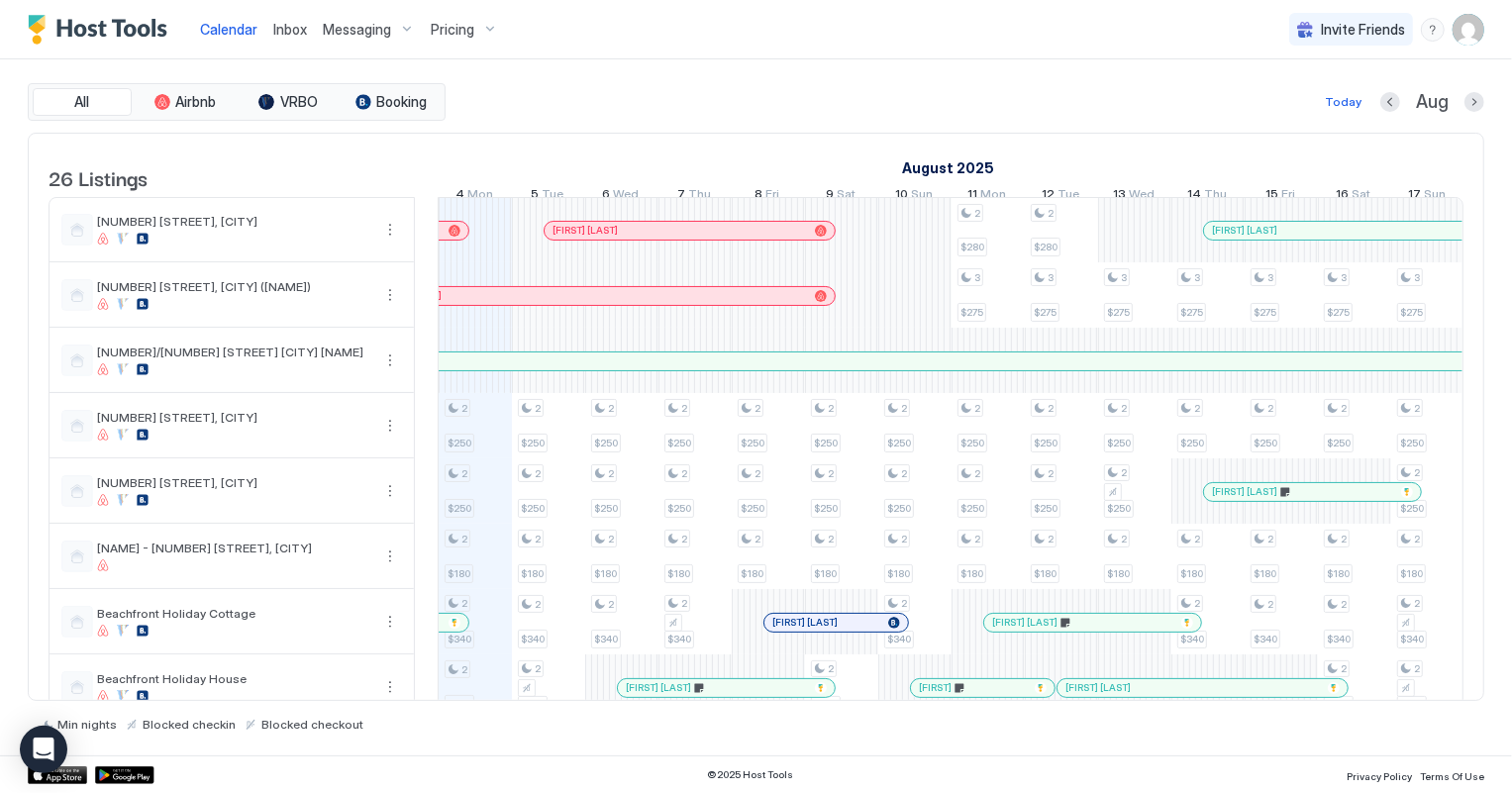 click on "Inbox" at bounding box center [290, 29] 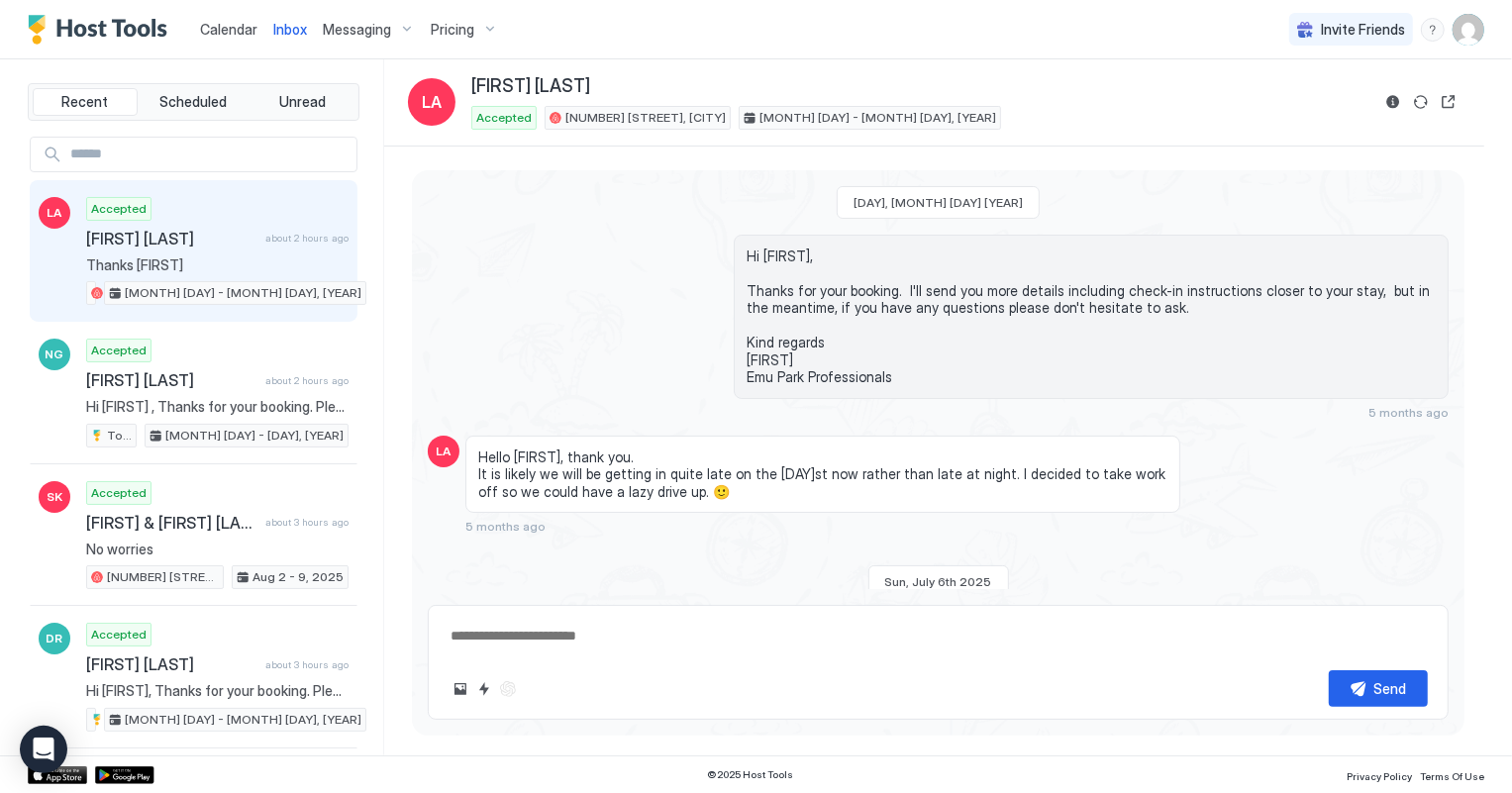 scroll, scrollTop: 1540, scrollLeft: 0, axis: vertical 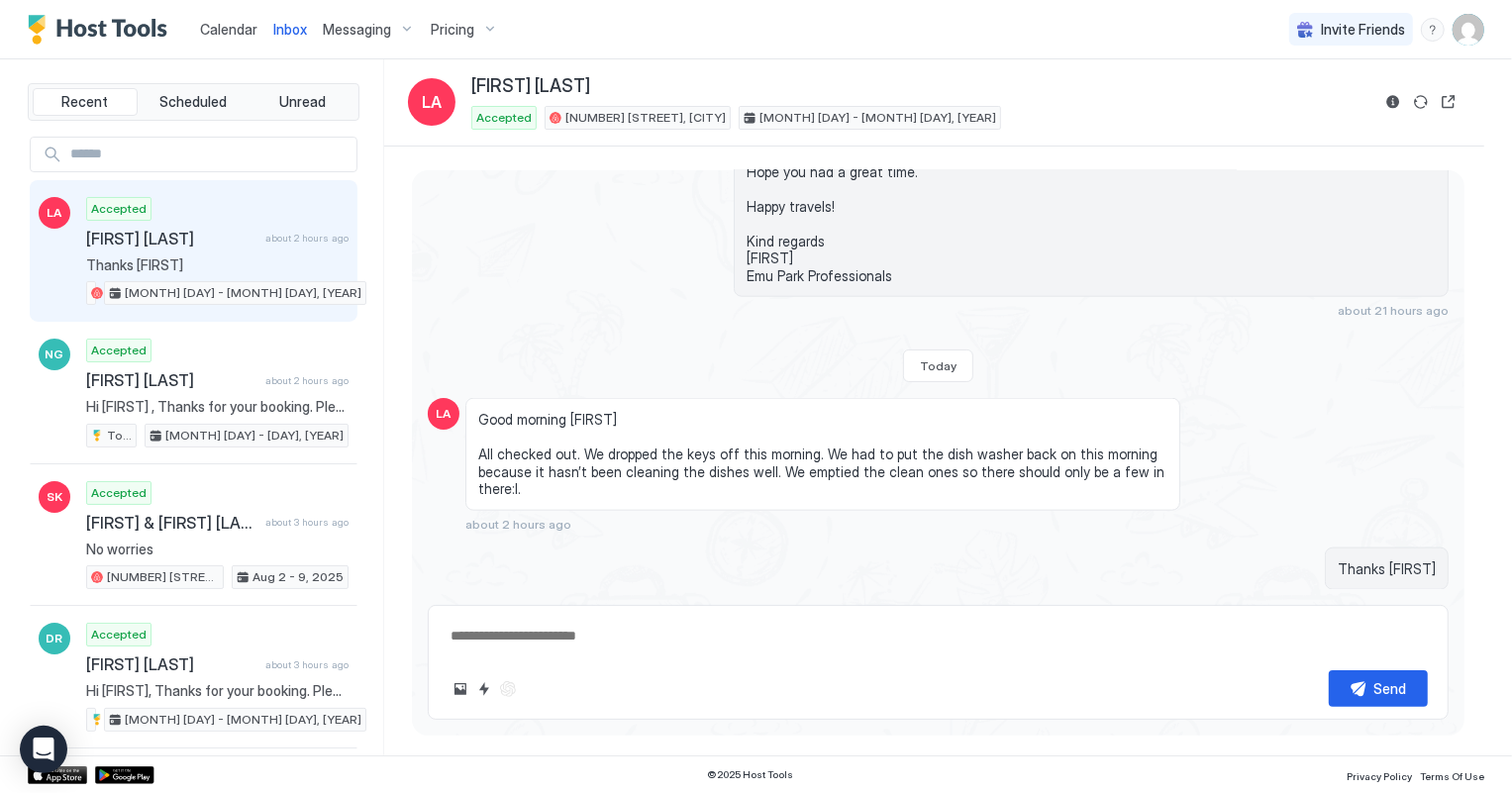 click on "Calendar" at bounding box center (229, 29) 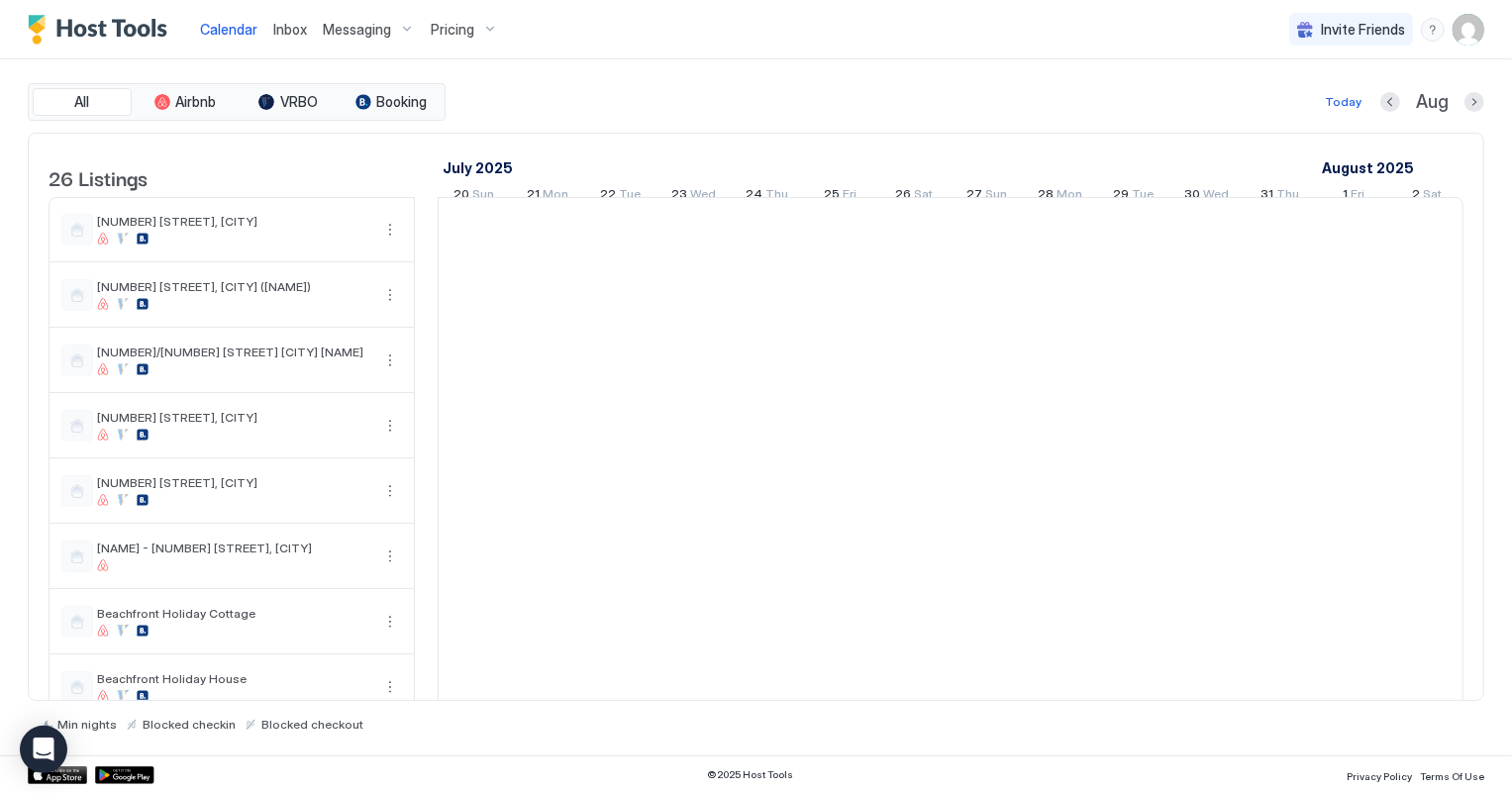 scroll, scrollTop: 0, scrollLeft: 1099, axis: horizontal 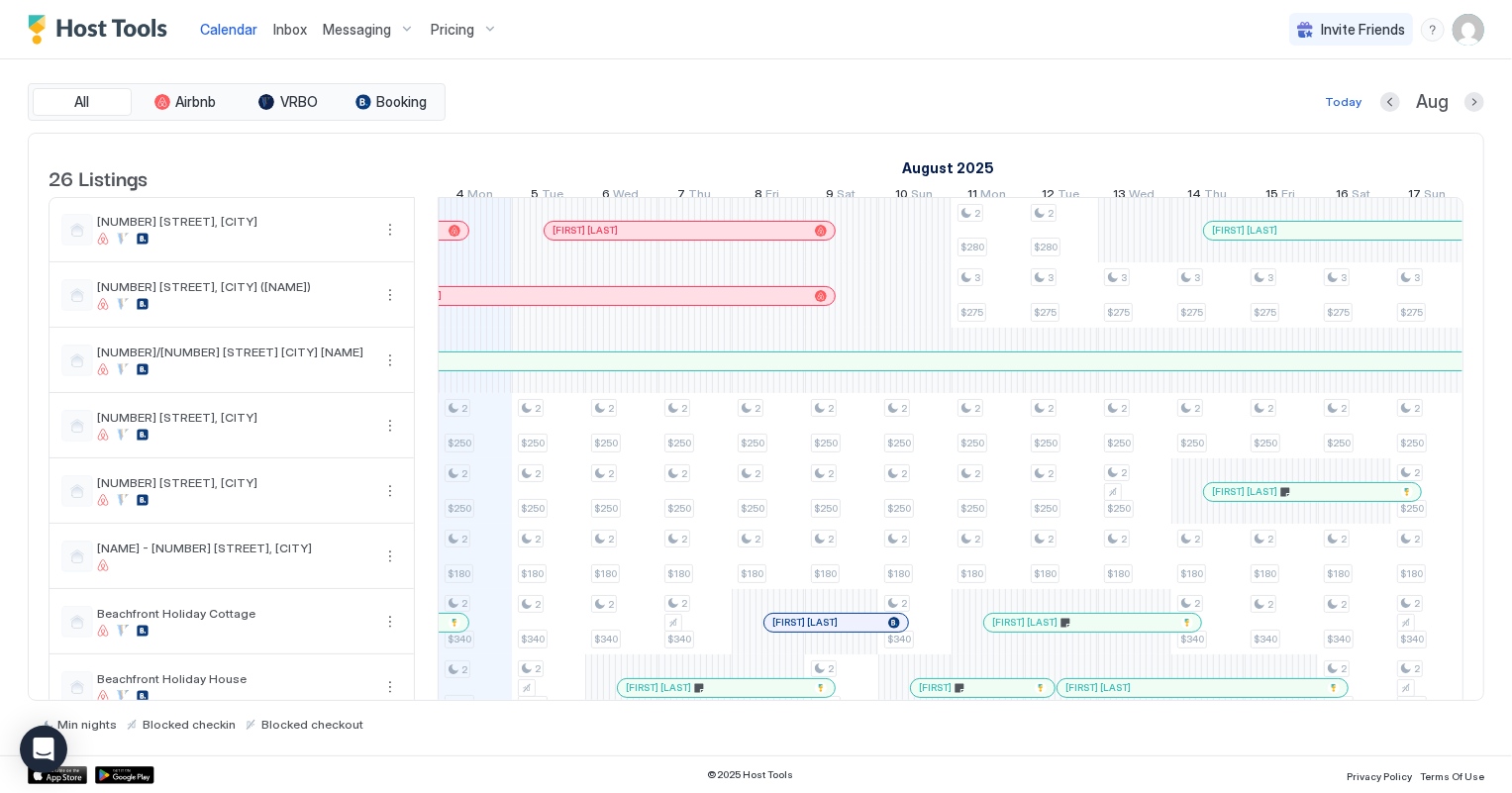 drag, startPoint x: 803, startPoint y: 179, endPoint x: 696, endPoint y: 164, distance: 108.04629 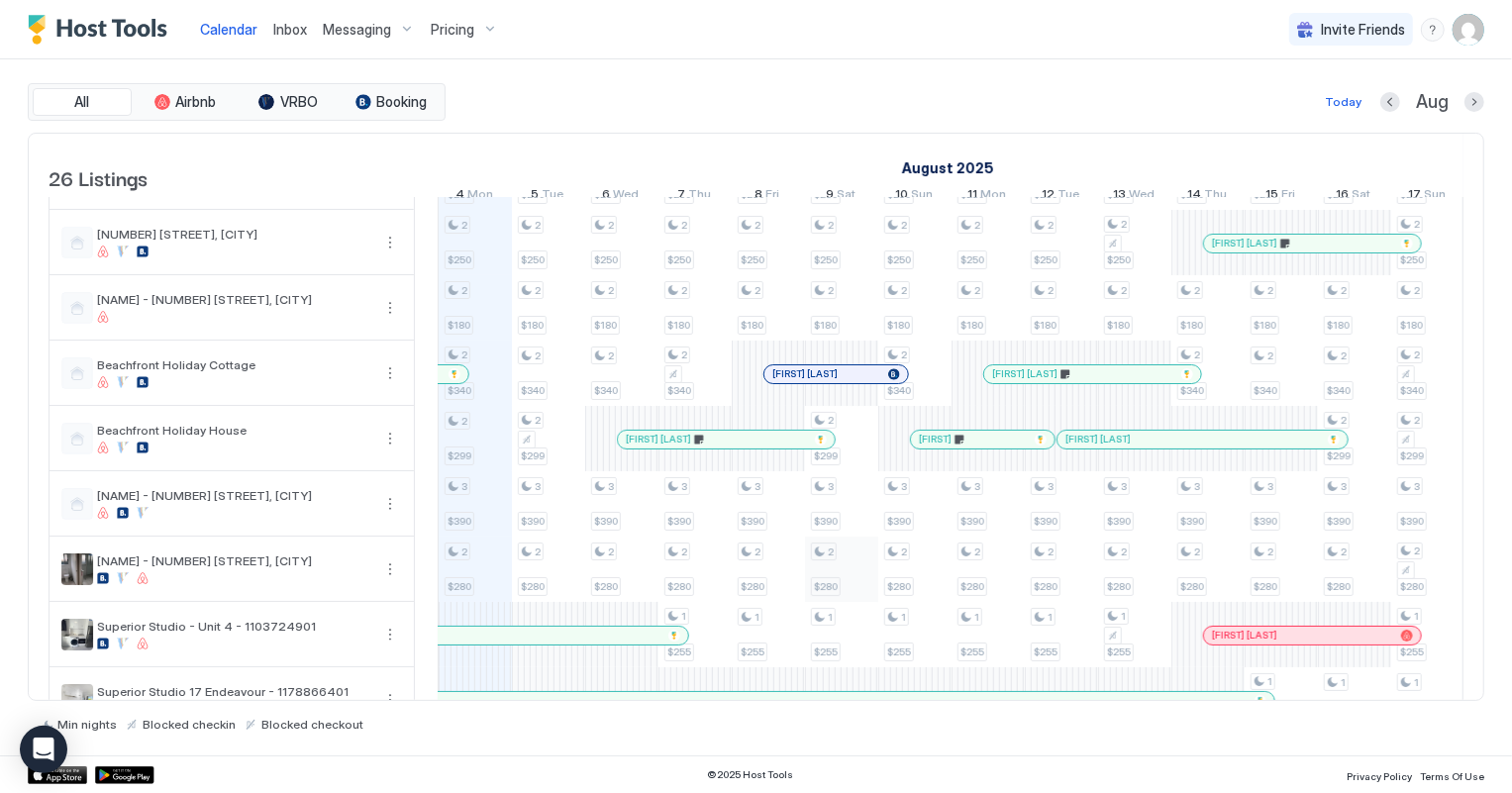 scroll, scrollTop: 269, scrollLeft: 0, axis: vertical 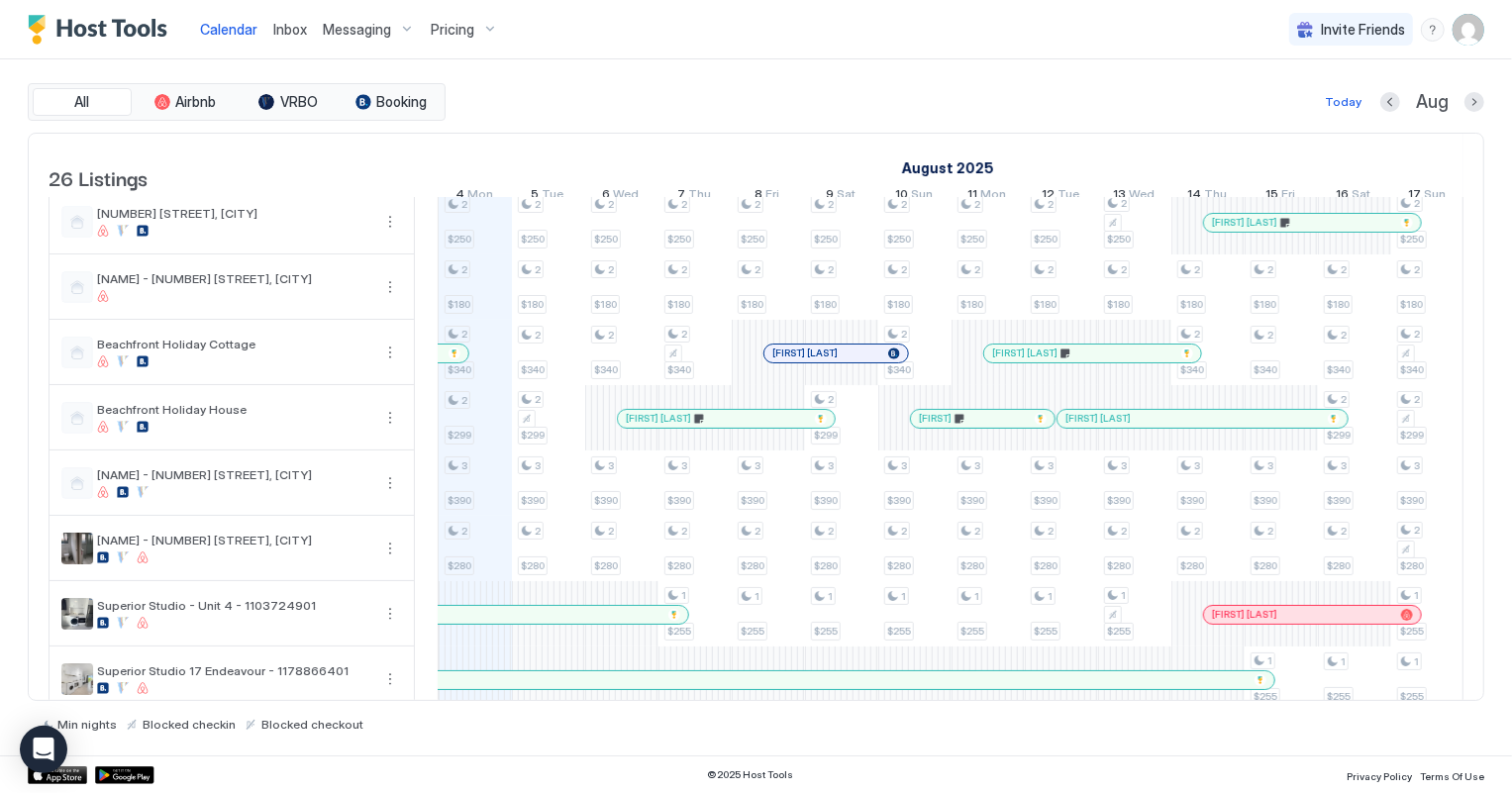 click on "Inbox" at bounding box center (290, 29) 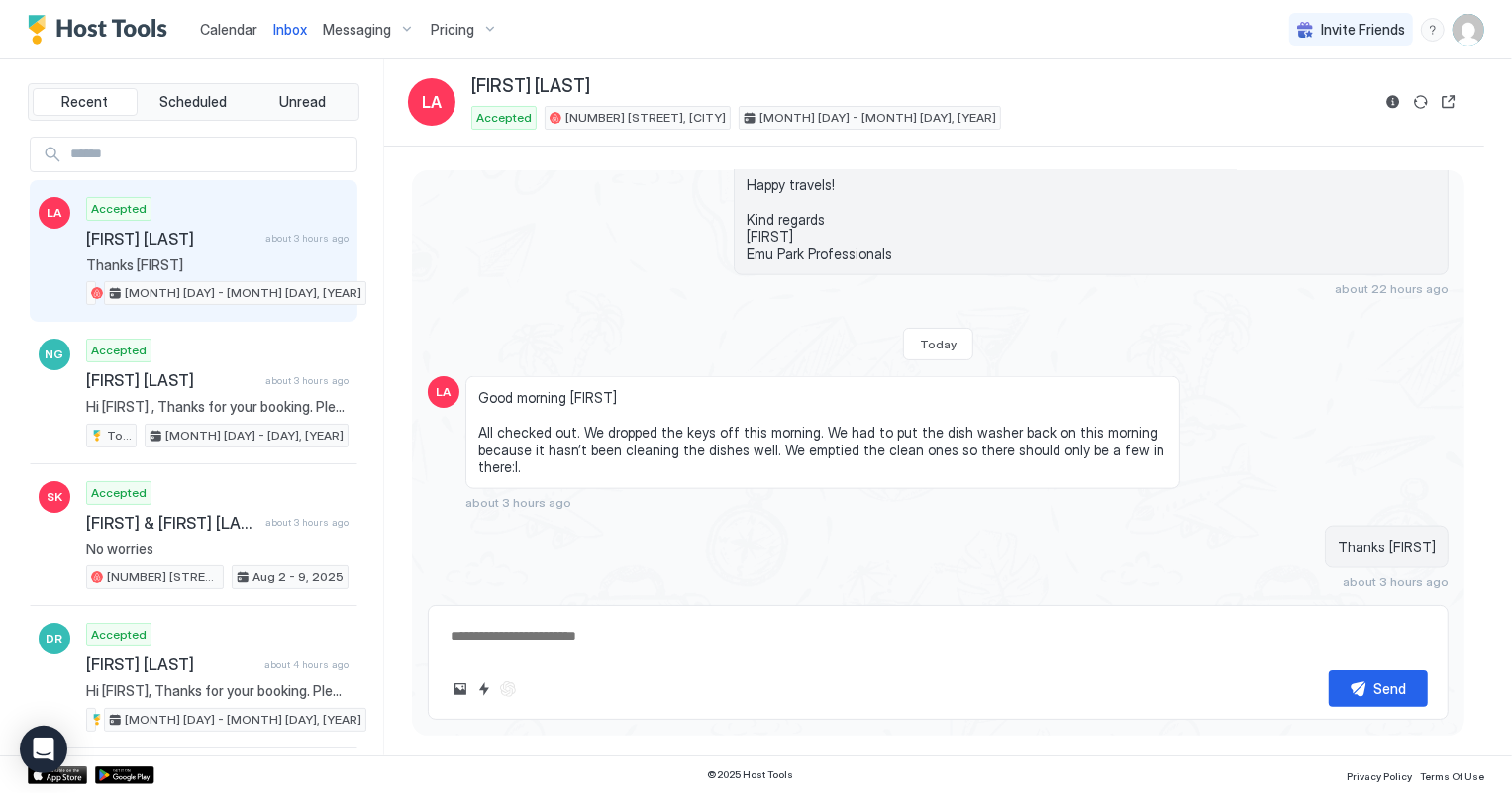 scroll, scrollTop: 1540, scrollLeft: 0, axis: vertical 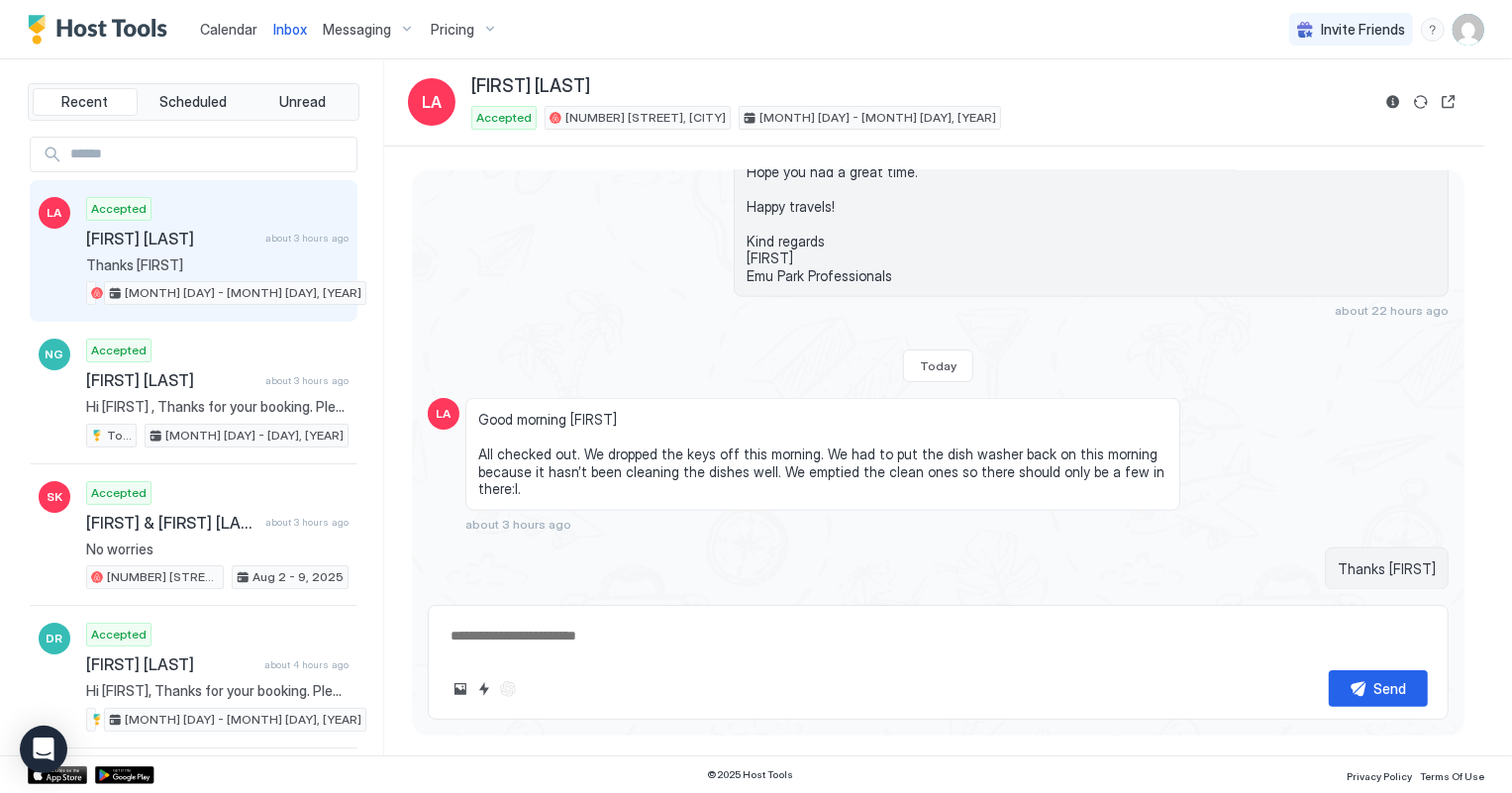 click on "Calendar" at bounding box center (229, 29) 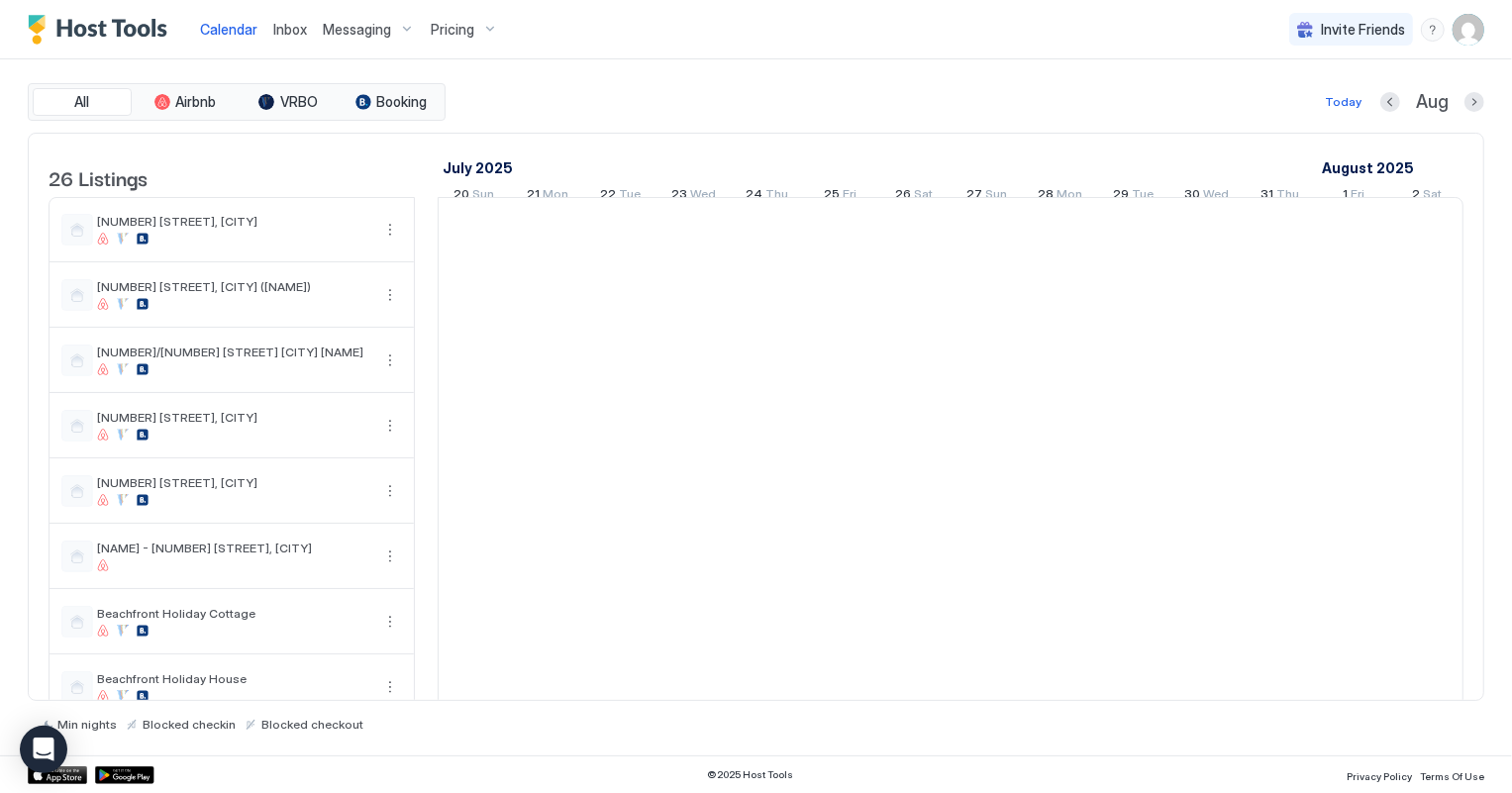 scroll, scrollTop: 0, scrollLeft: 1099, axis: horizontal 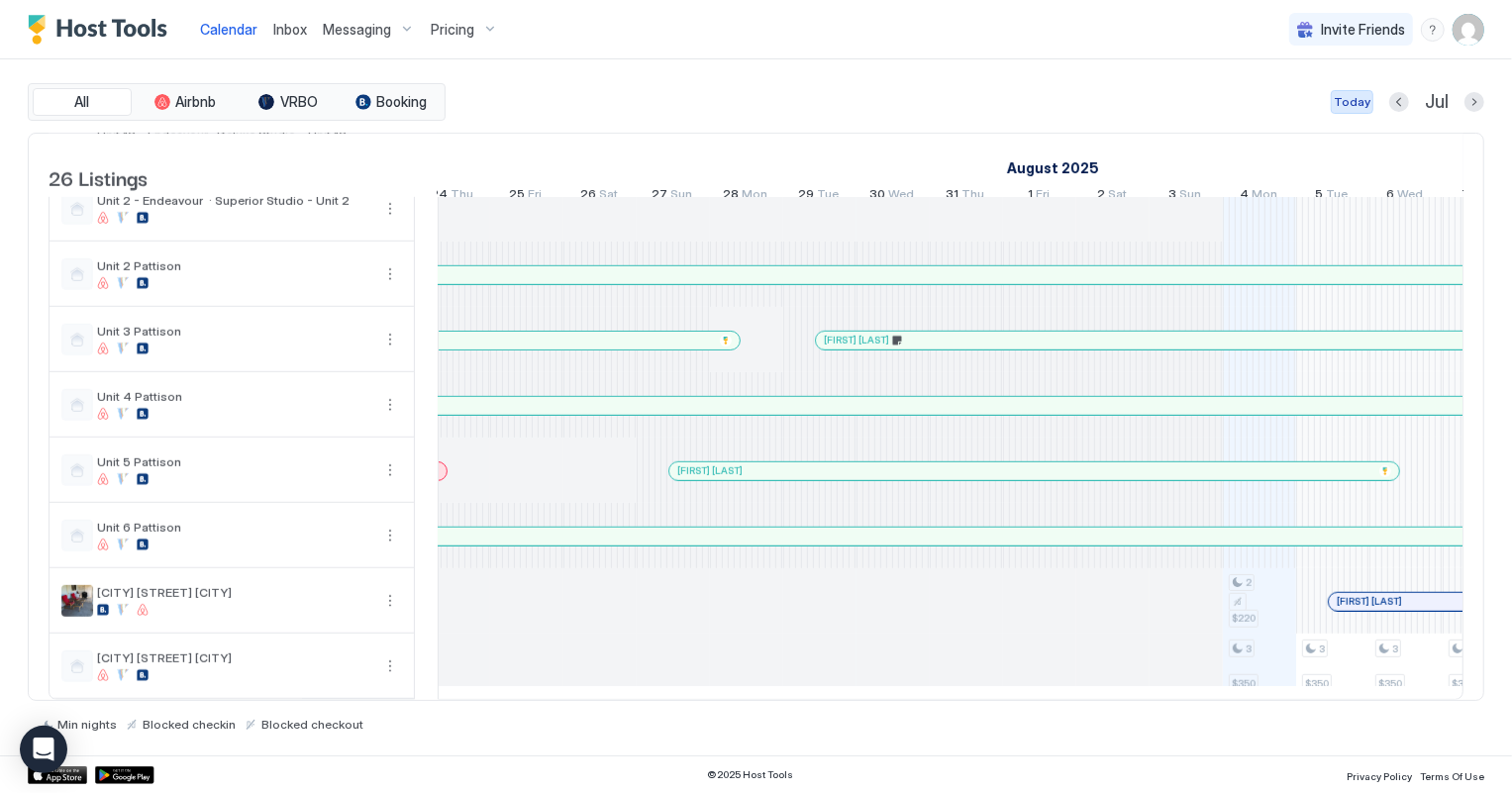 click on "Today" at bounding box center [1352, 102] 